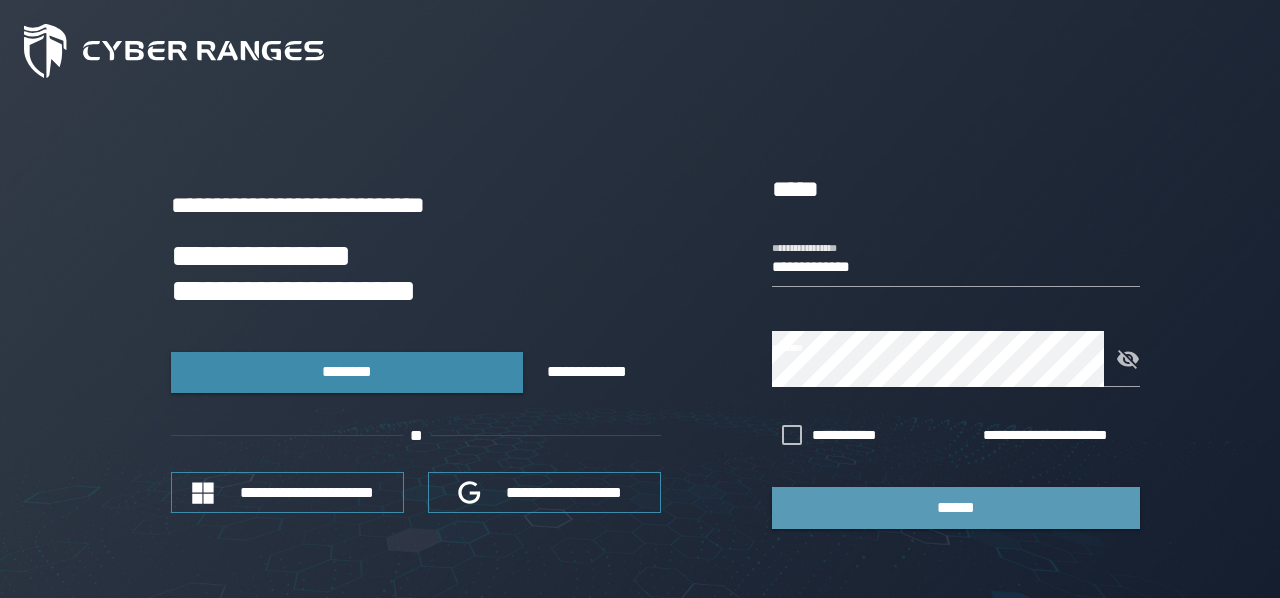 scroll, scrollTop: 0, scrollLeft: 0, axis: both 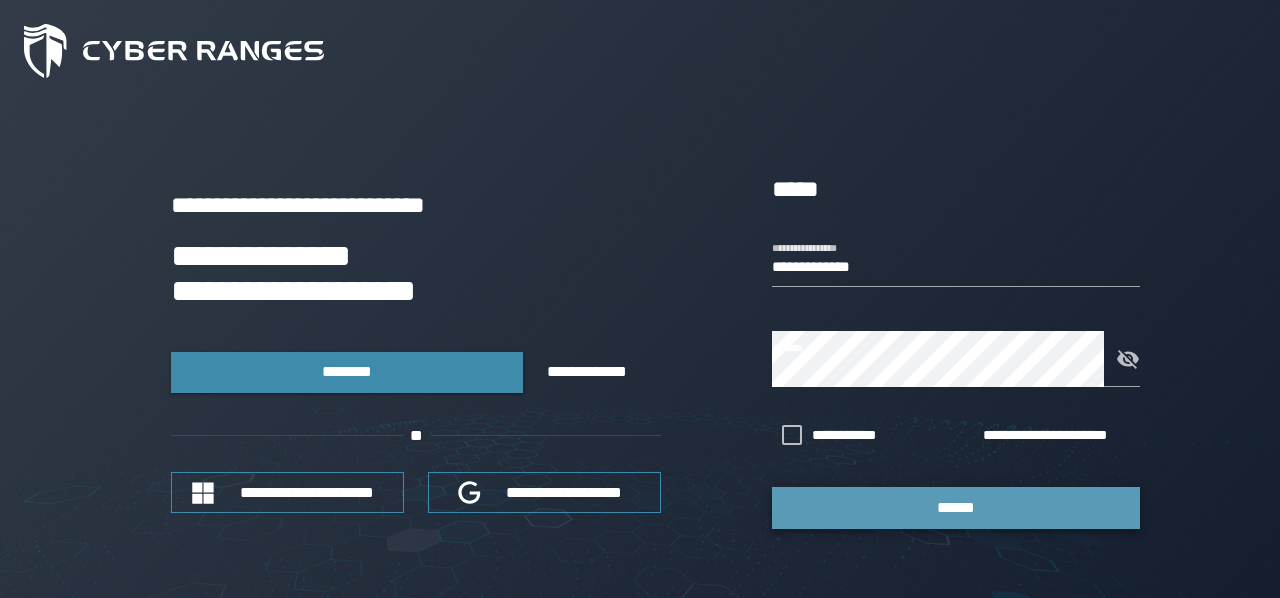 click on "******" at bounding box center (956, 507) 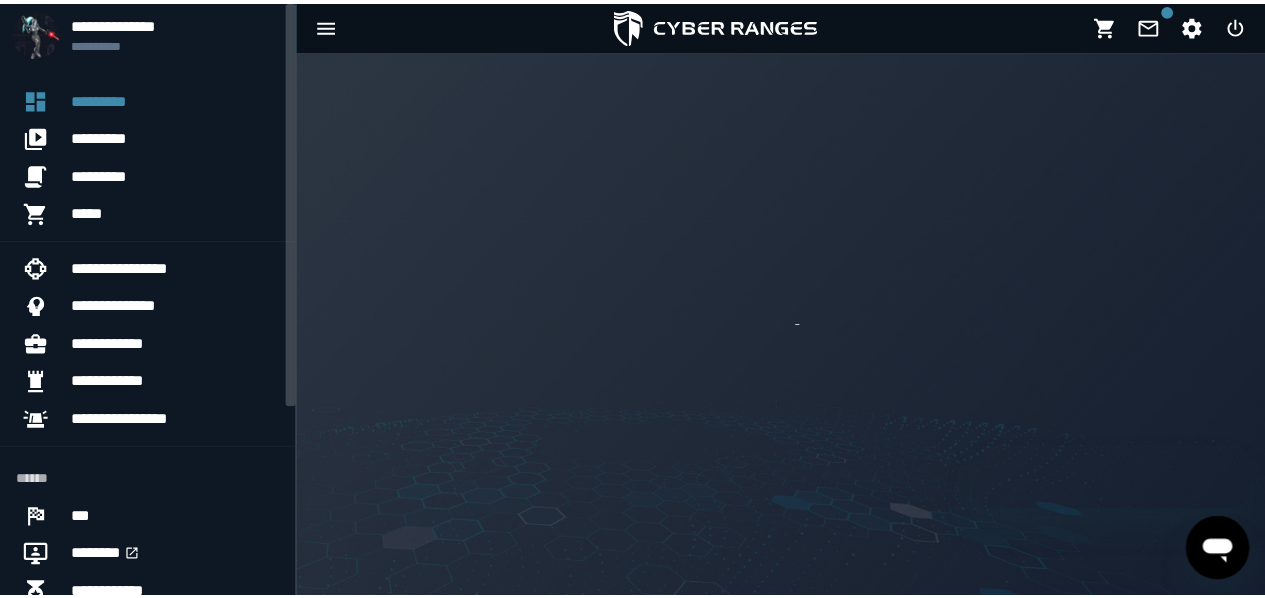 scroll, scrollTop: 0, scrollLeft: 0, axis: both 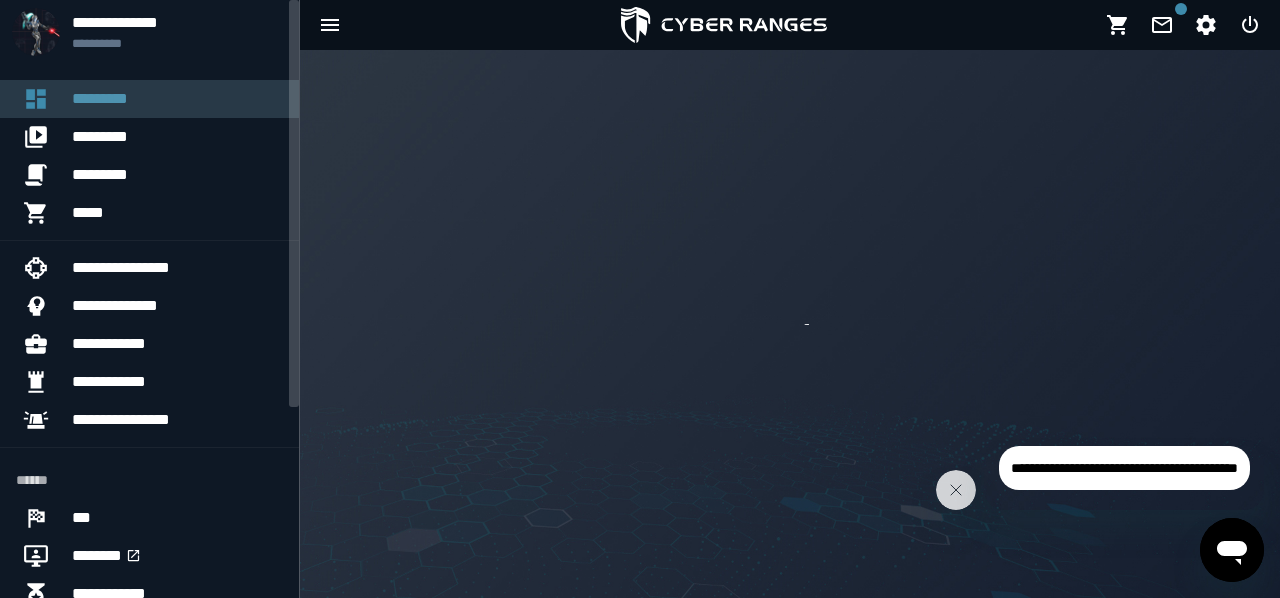 click on "*********" at bounding box center [177, 99] 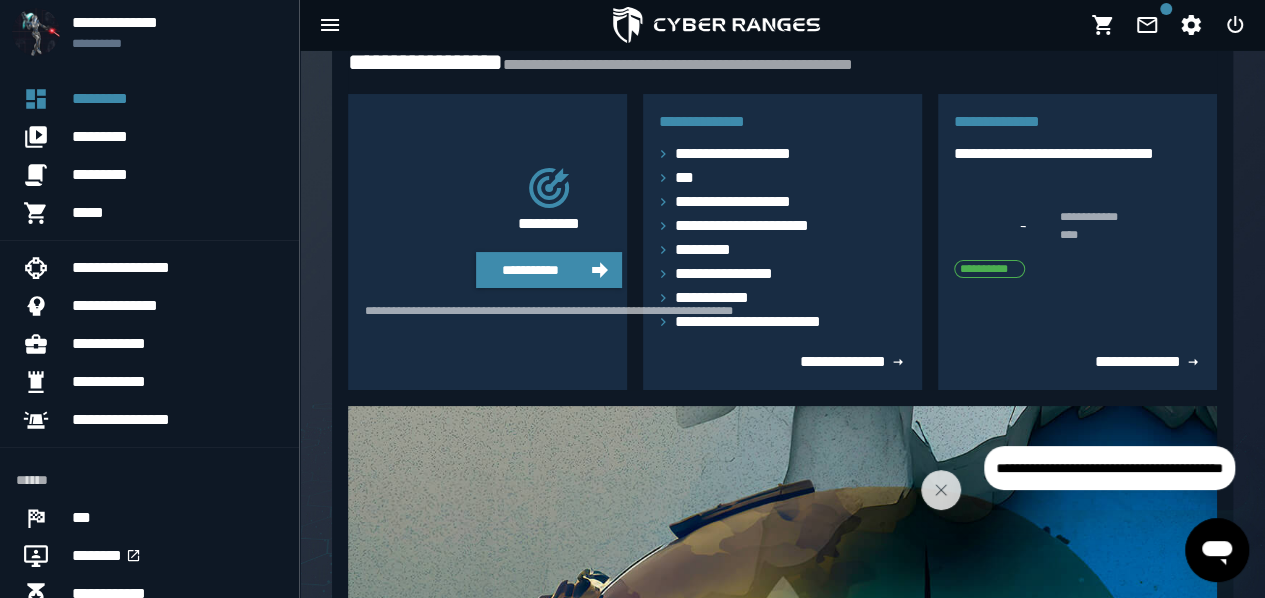 scroll, scrollTop: 0, scrollLeft: 0, axis: both 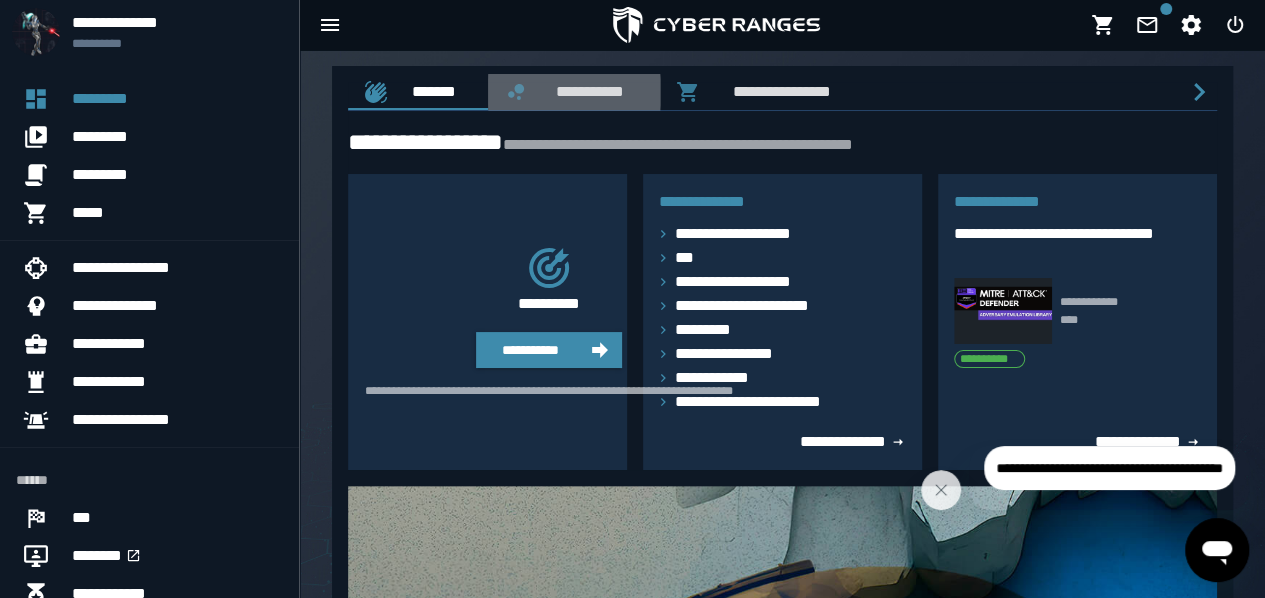 click on "**********" at bounding box center [586, 91] 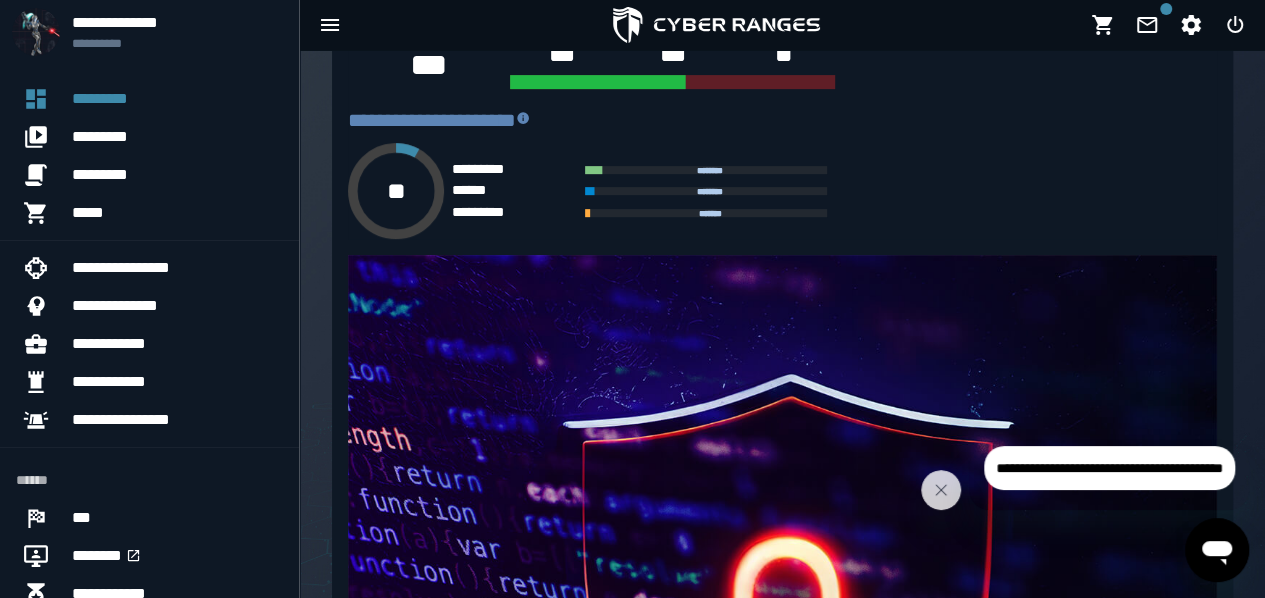 scroll, scrollTop: 498, scrollLeft: 0, axis: vertical 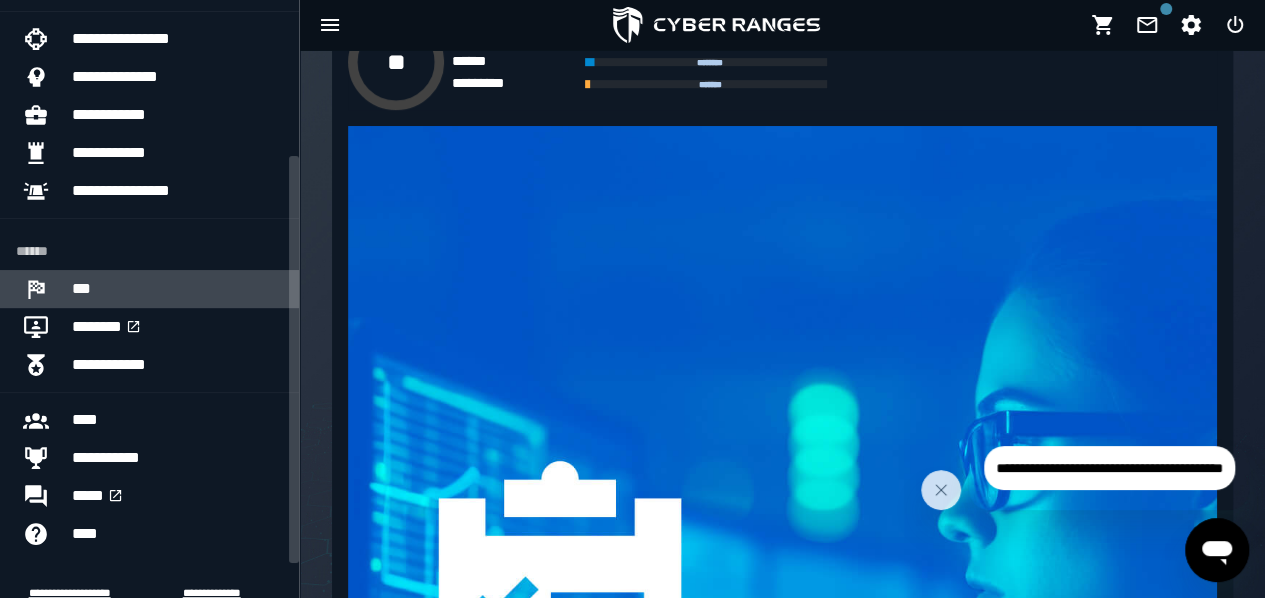 click on "***" at bounding box center [177, 289] 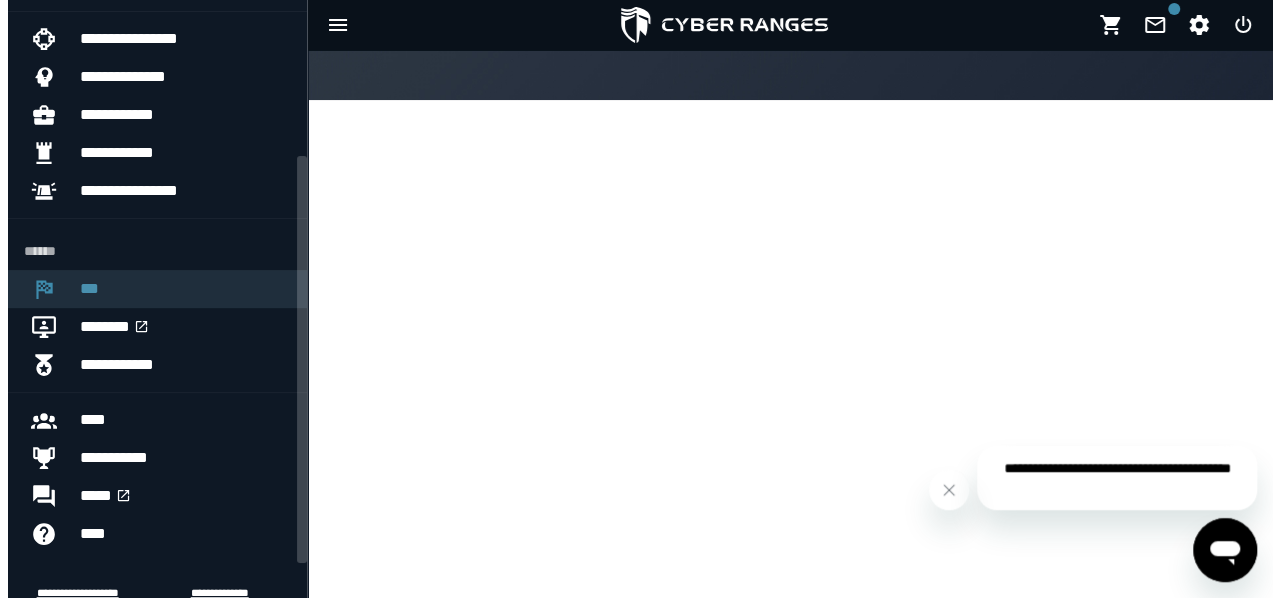 scroll, scrollTop: 0, scrollLeft: 0, axis: both 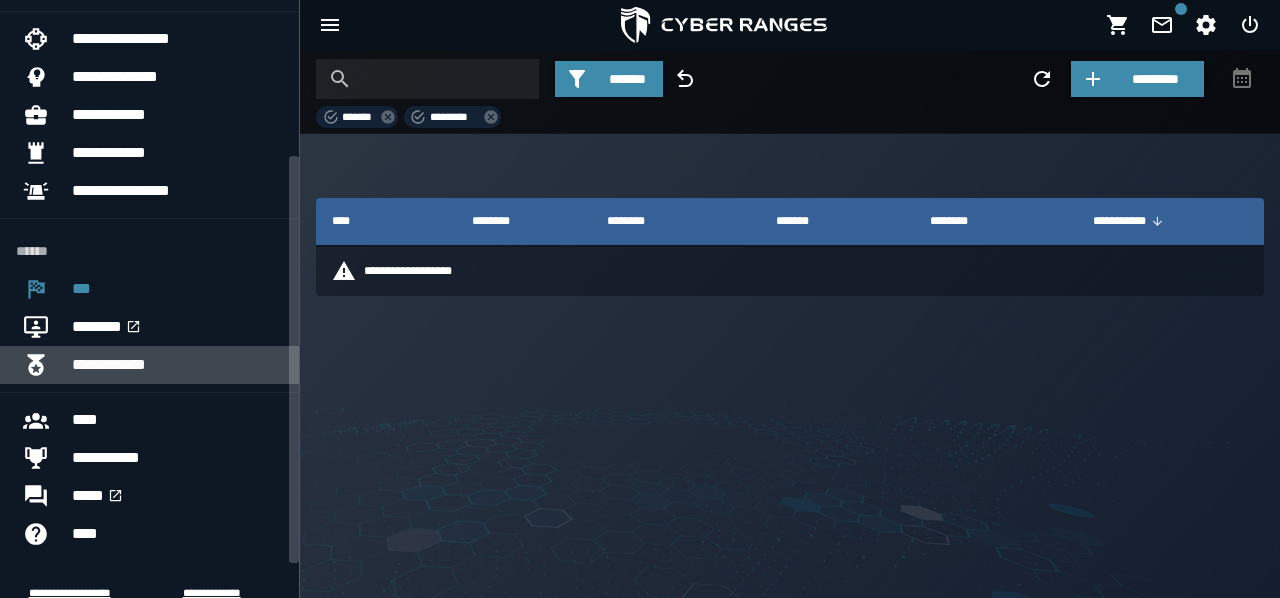 click on "**********" at bounding box center [177, 365] 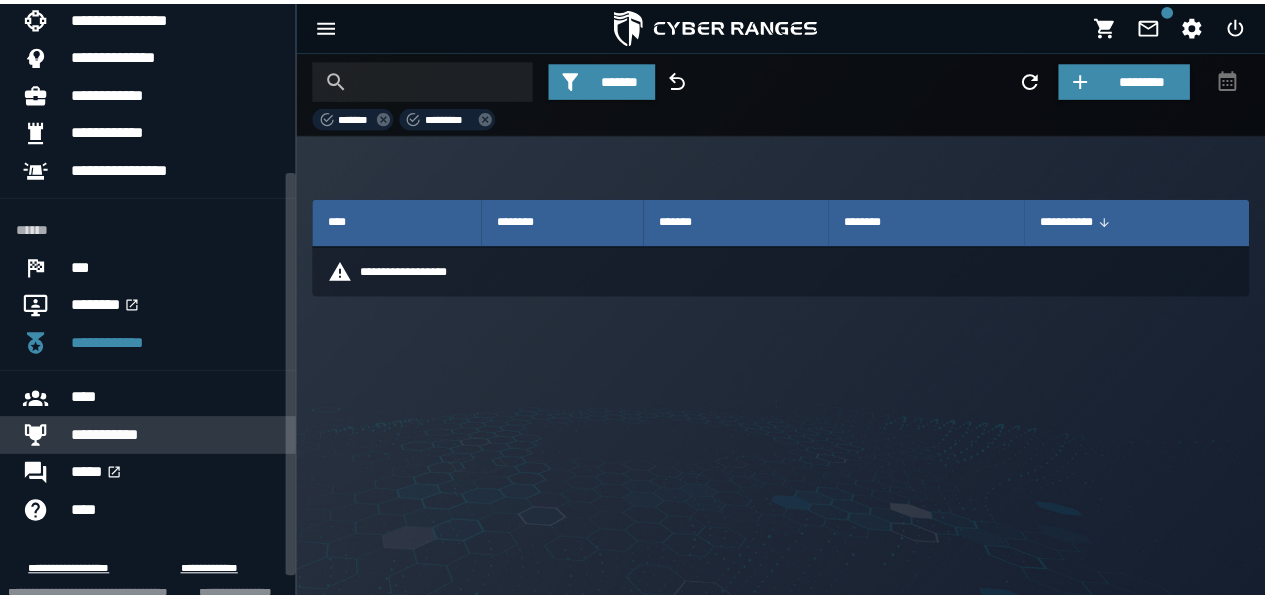 scroll, scrollTop: 281, scrollLeft: 0, axis: vertical 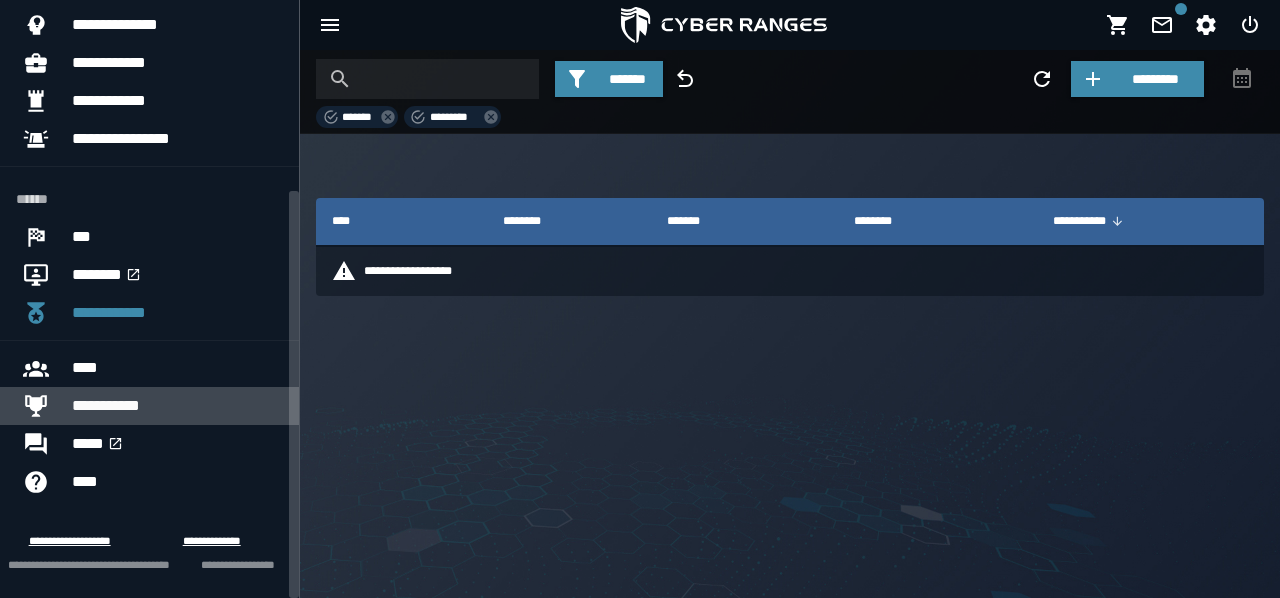click on "**********" at bounding box center (177, 406) 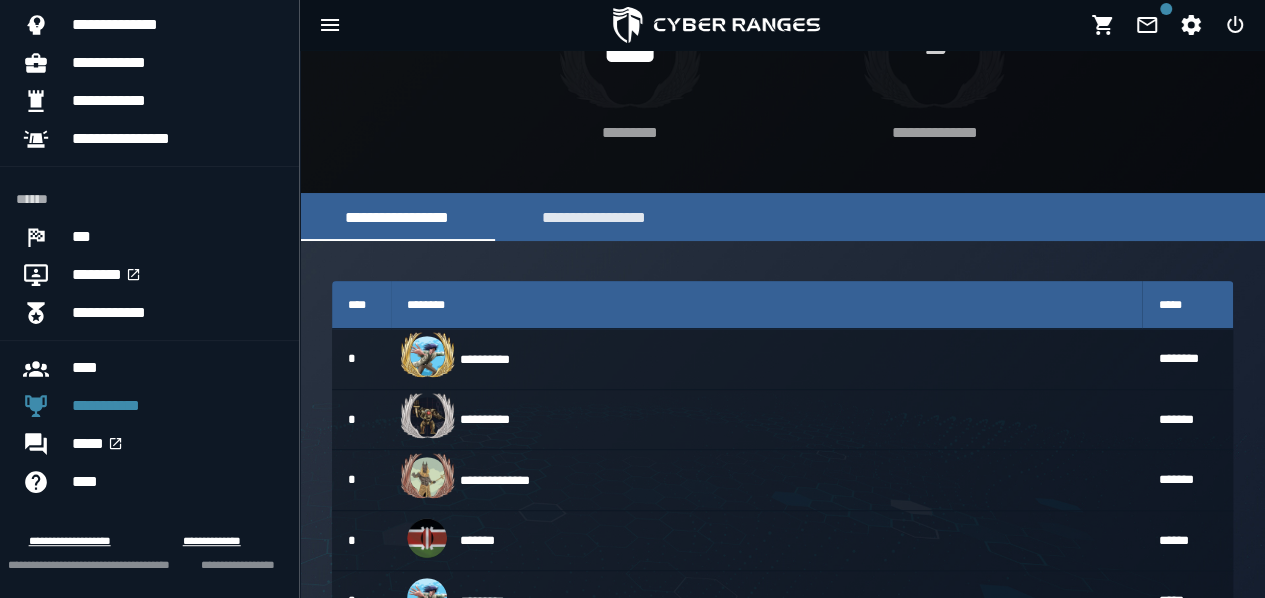 scroll, scrollTop: 80, scrollLeft: 0, axis: vertical 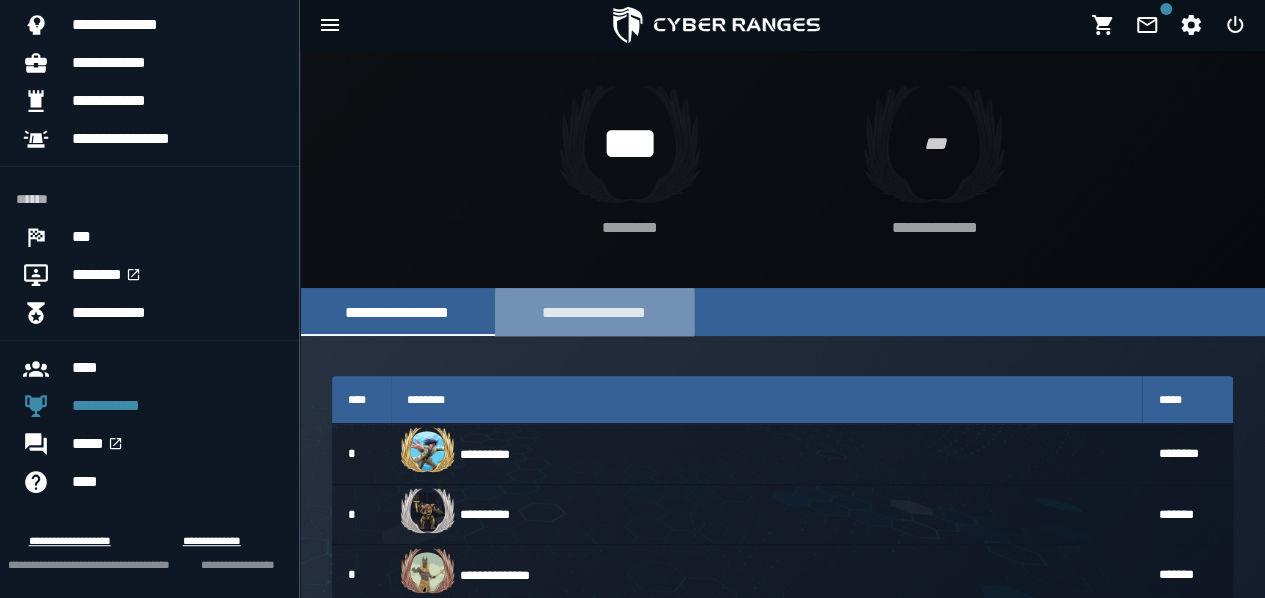 click on "**********" at bounding box center (594, 312) 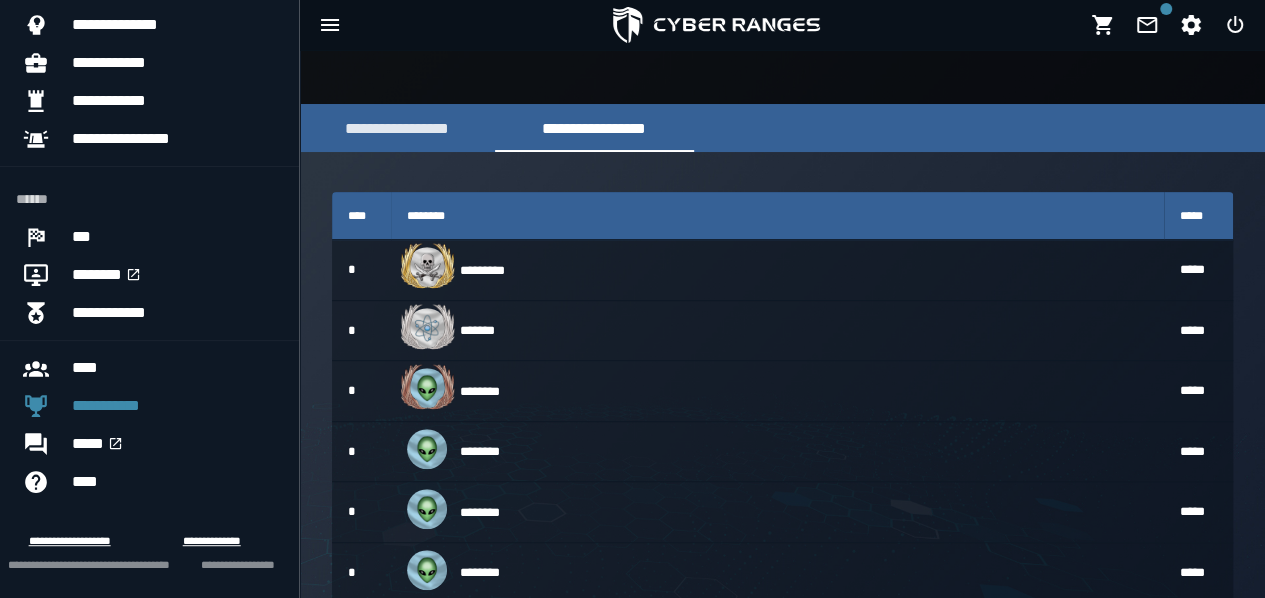scroll, scrollTop: 263, scrollLeft: 0, axis: vertical 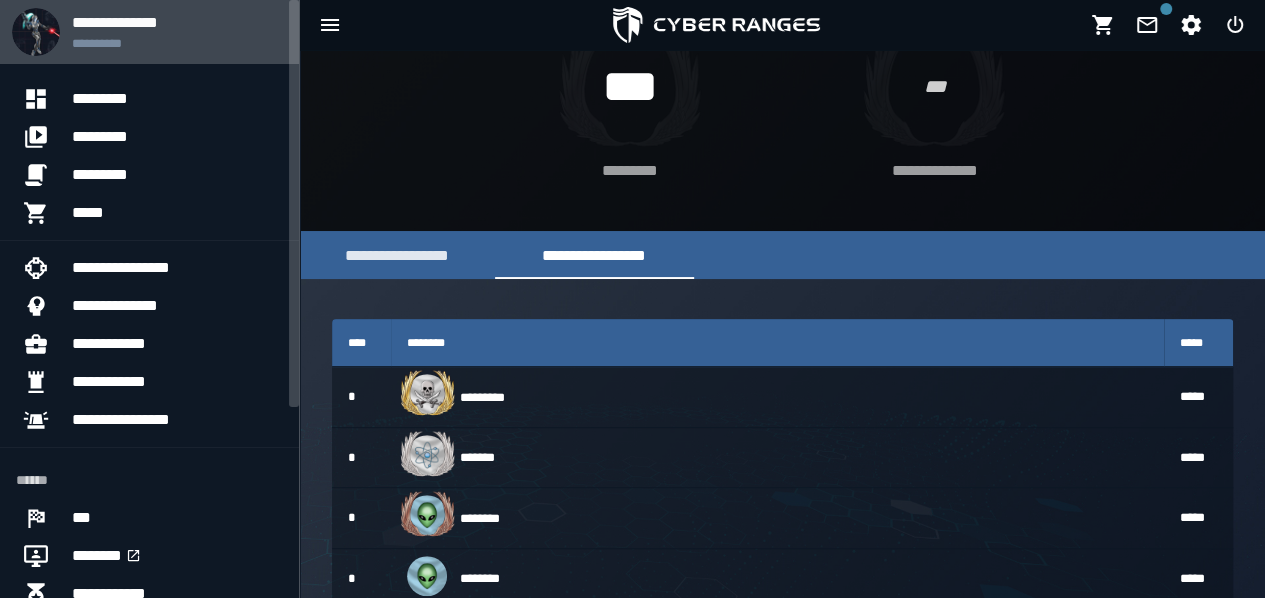 click on "**********" at bounding box center [177, 22] 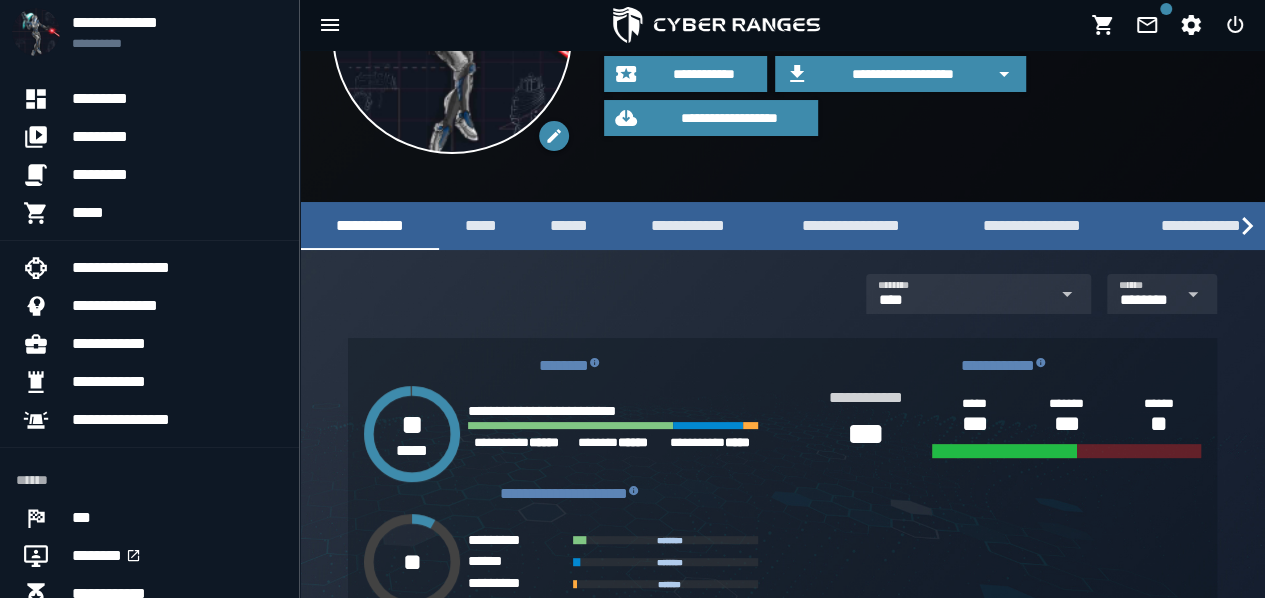 scroll, scrollTop: 179, scrollLeft: 0, axis: vertical 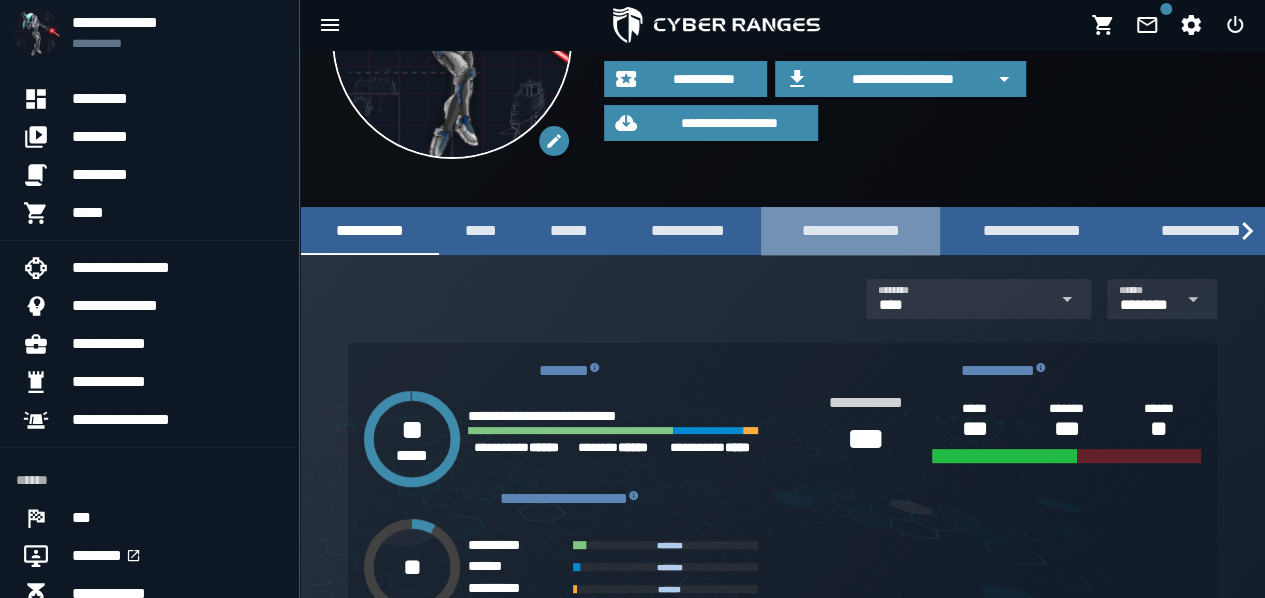 click on "**********" at bounding box center [850, 230] 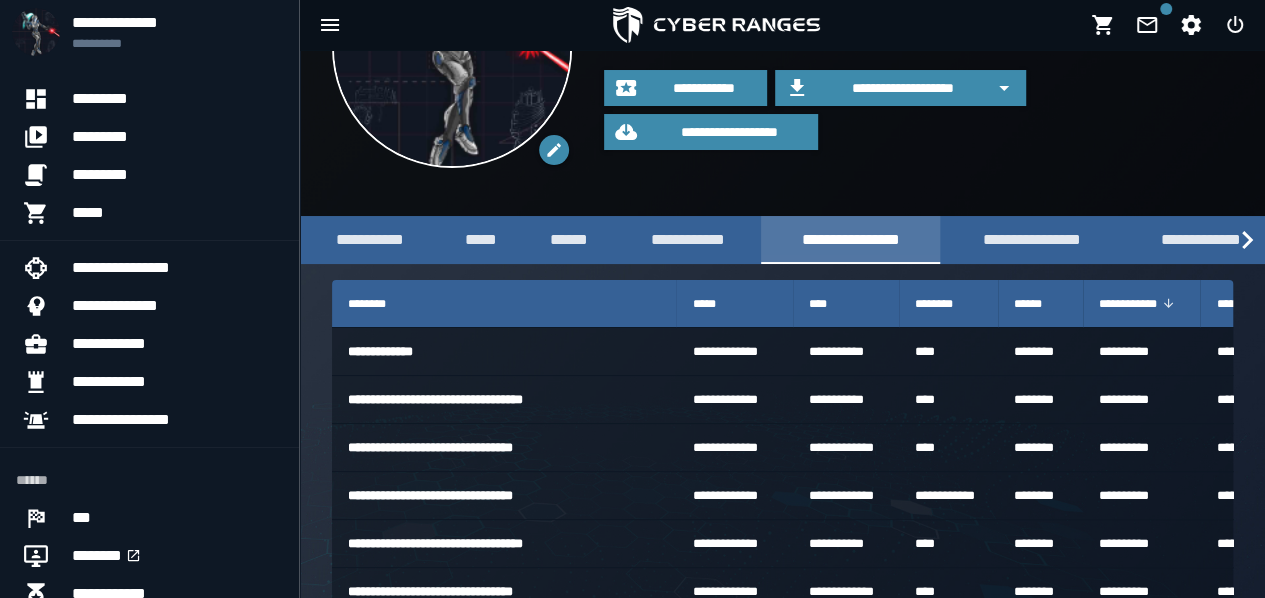 scroll, scrollTop: 176, scrollLeft: 0, axis: vertical 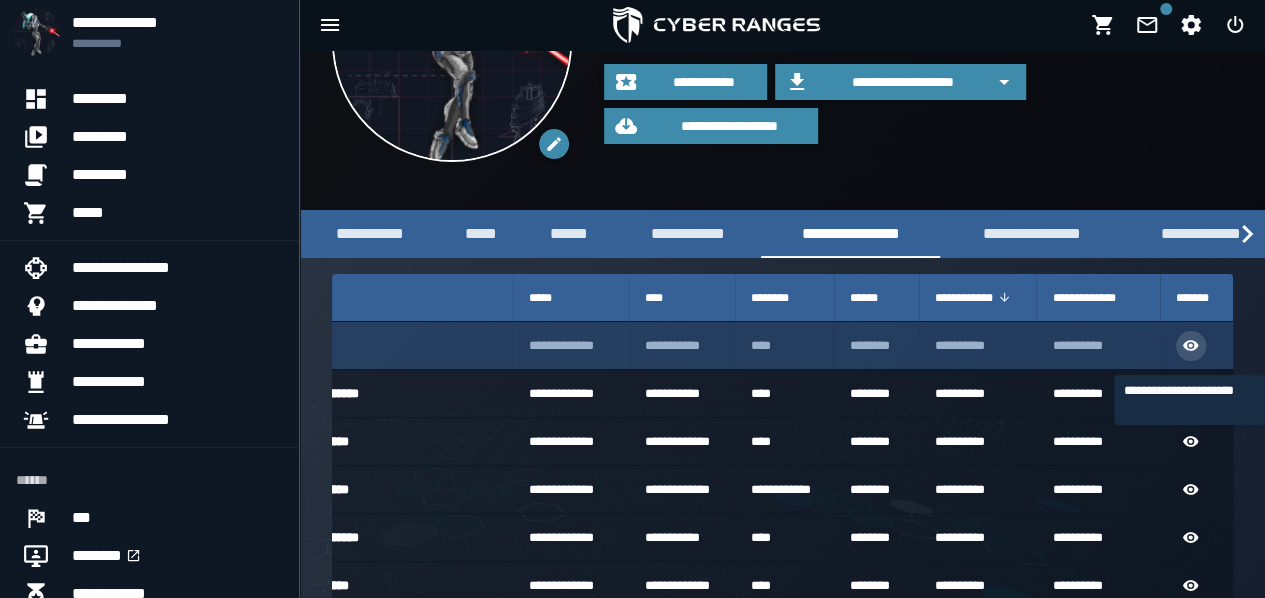 click 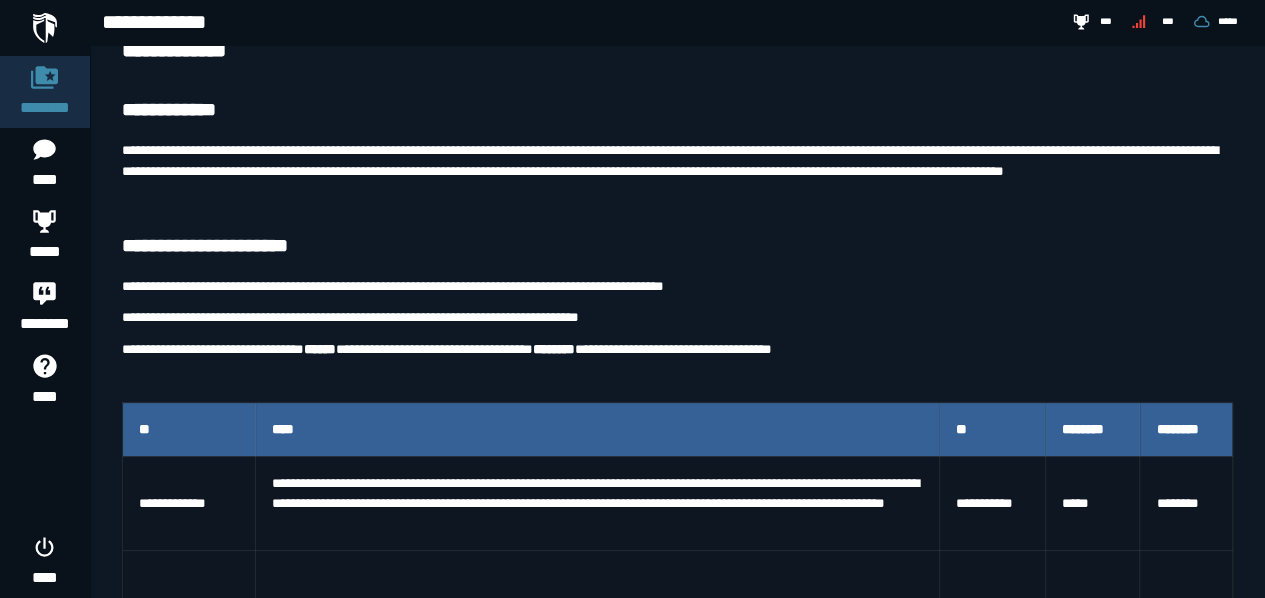 scroll, scrollTop: 57, scrollLeft: 0, axis: vertical 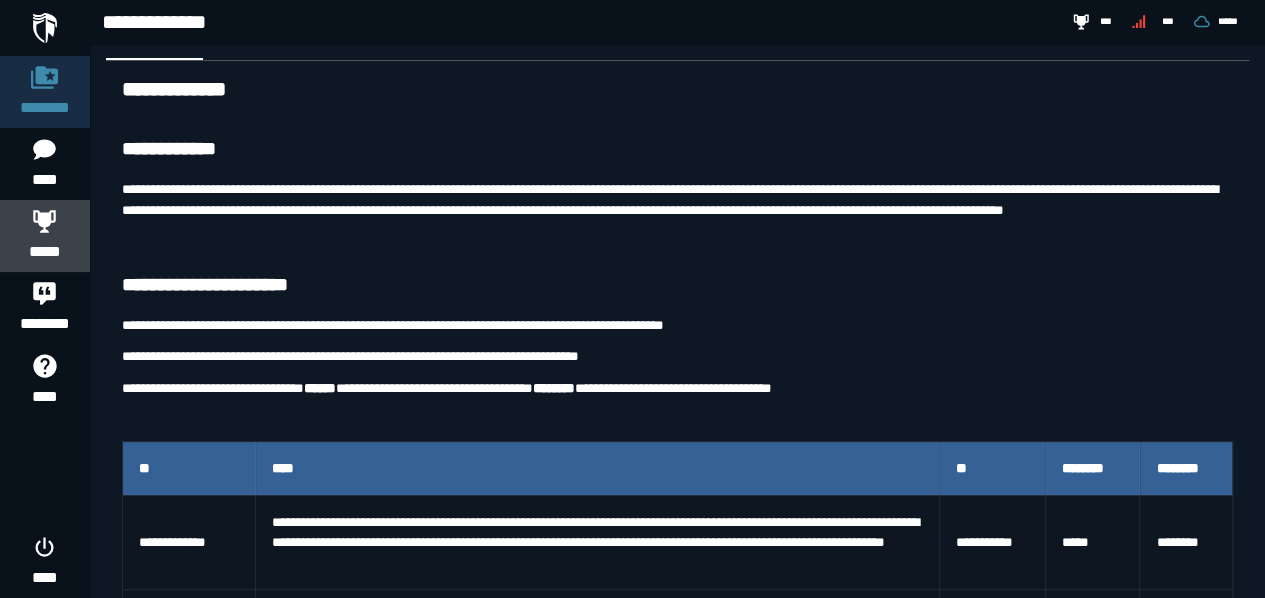 click on "*****" at bounding box center (45, 252) 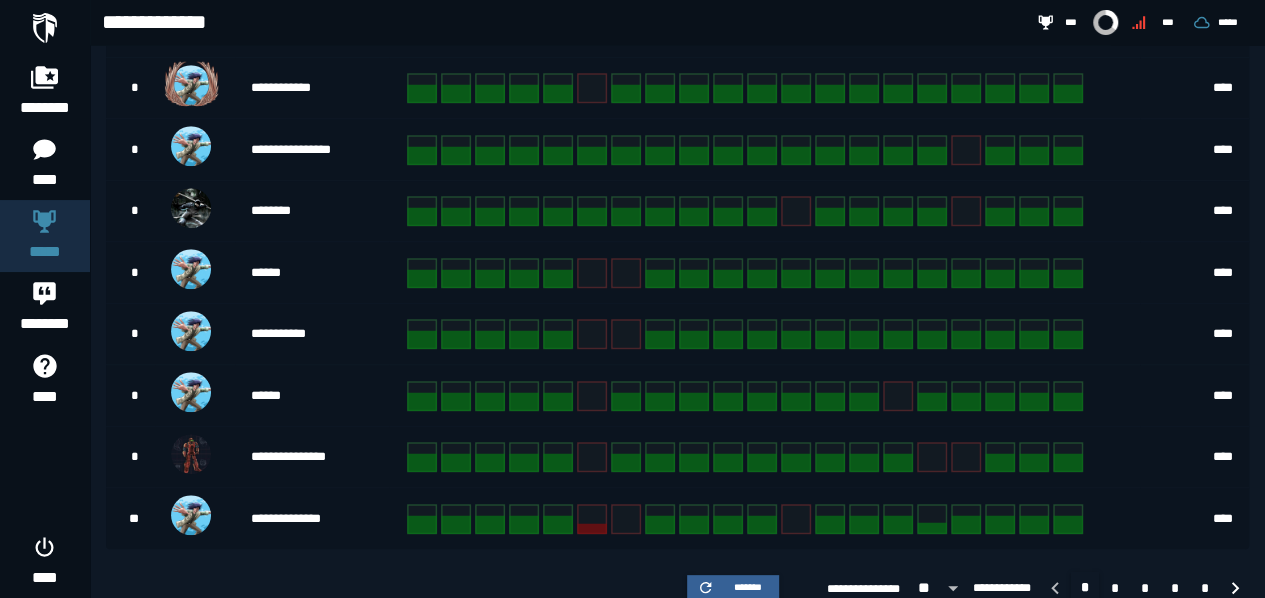 scroll, scrollTop: 604, scrollLeft: 0, axis: vertical 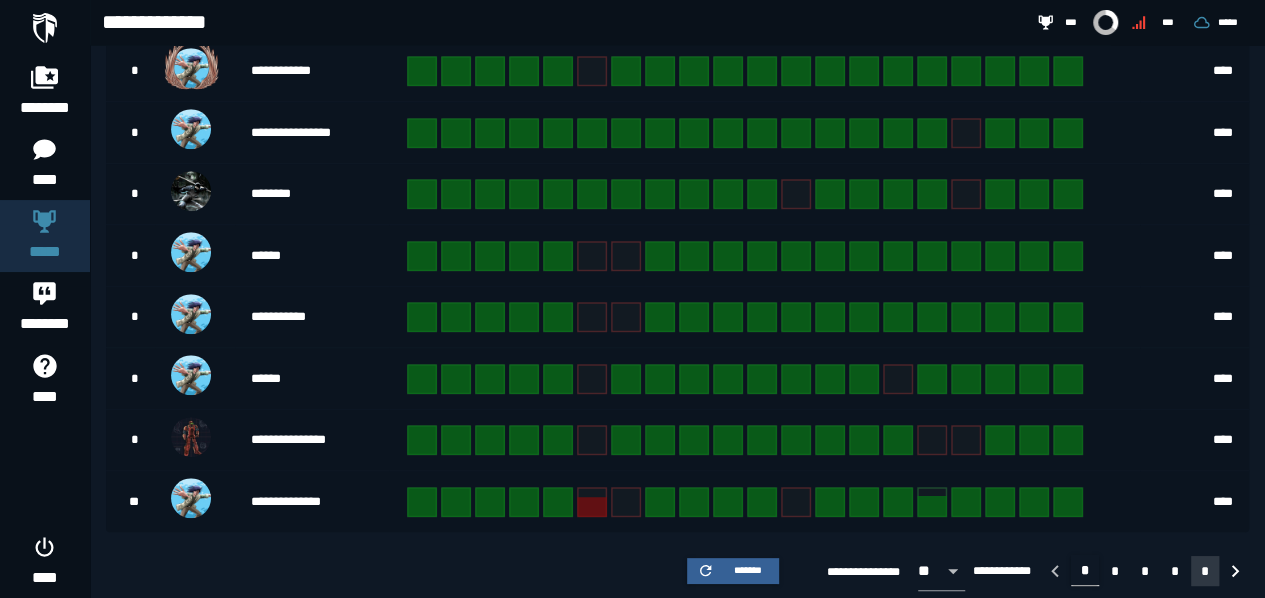click on "*" at bounding box center (1205, 571) 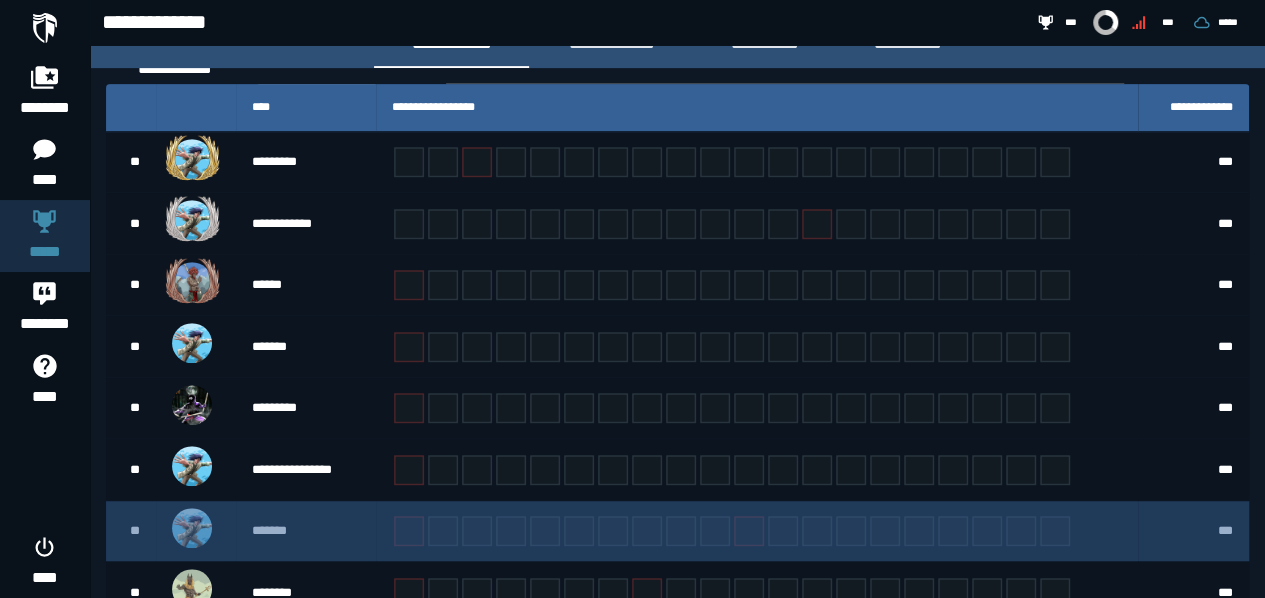 scroll, scrollTop: 484, scrollLeft: 0, axis: vertical 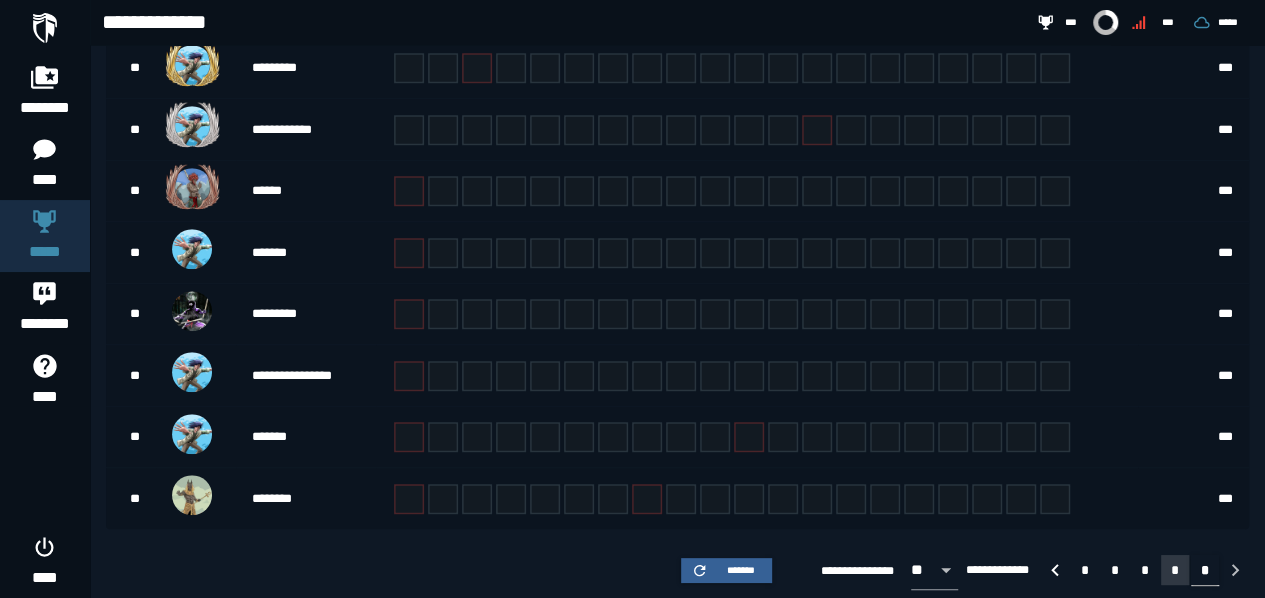 click on "*" at bounding box center [1175, 570] 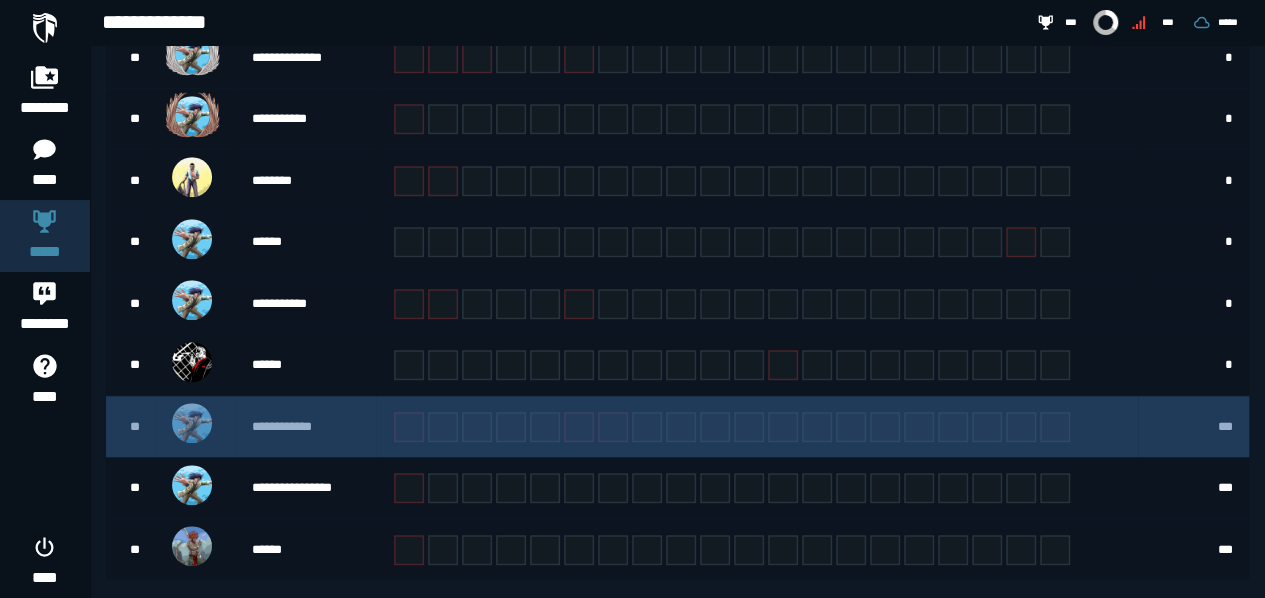 scroll, scrollTop: 604, scrollLeft: 0, axis: vertical 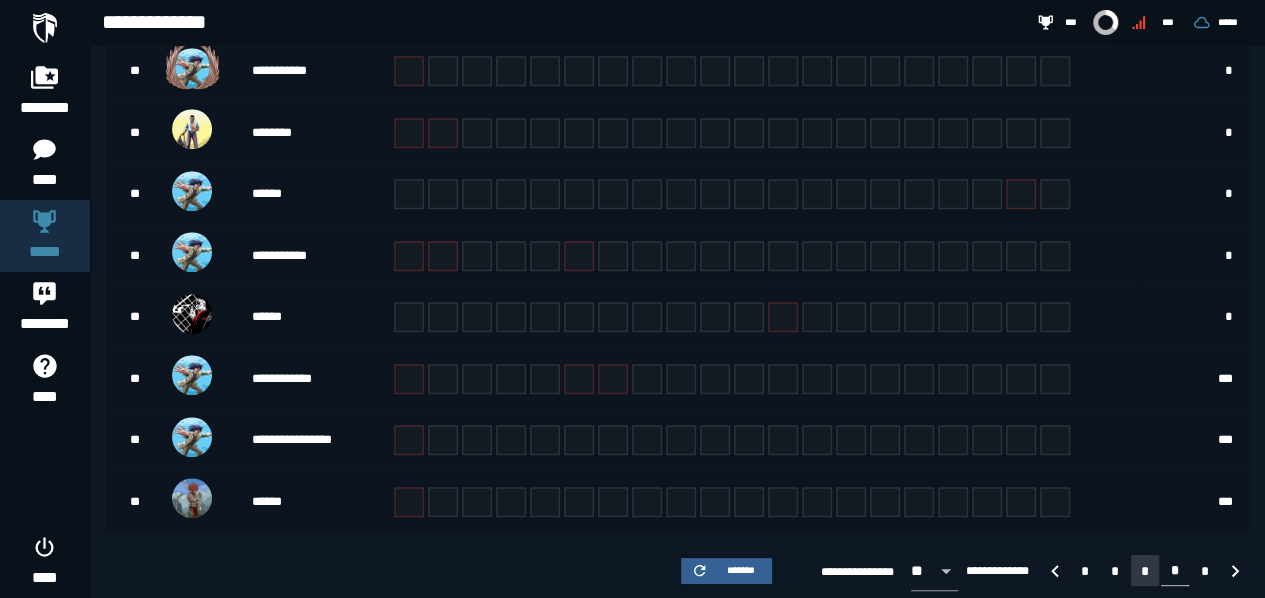click on "*" at bounding box center (1145, 571) 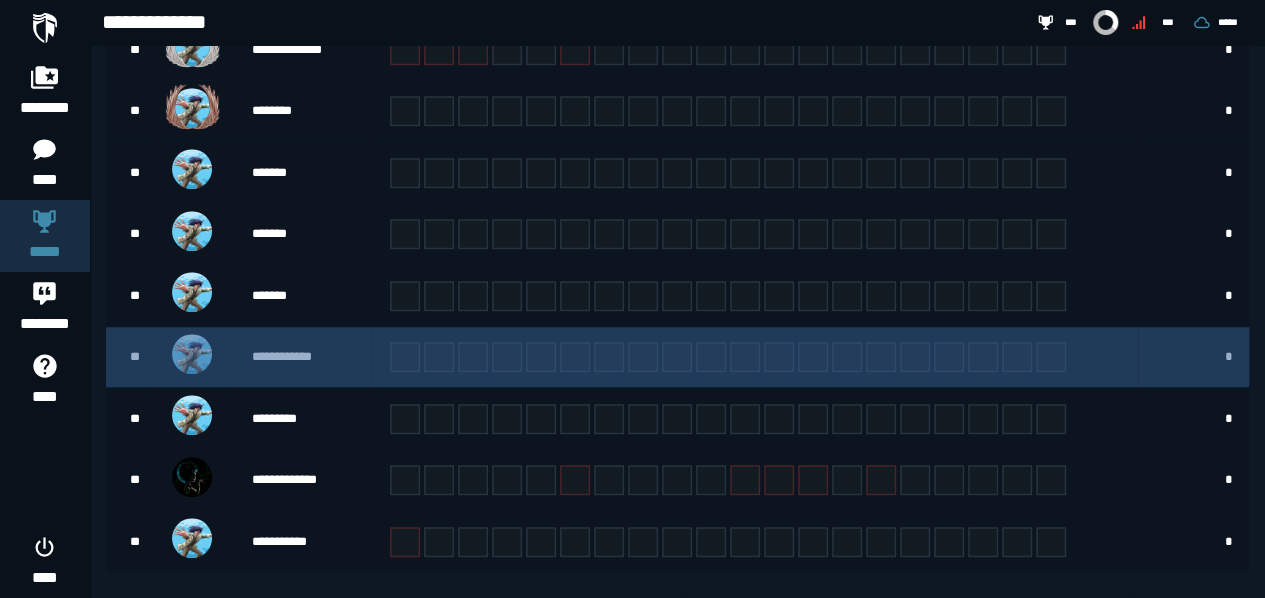 scroll, scrollTop: 604, scrollLeft: 0, axis: vertical 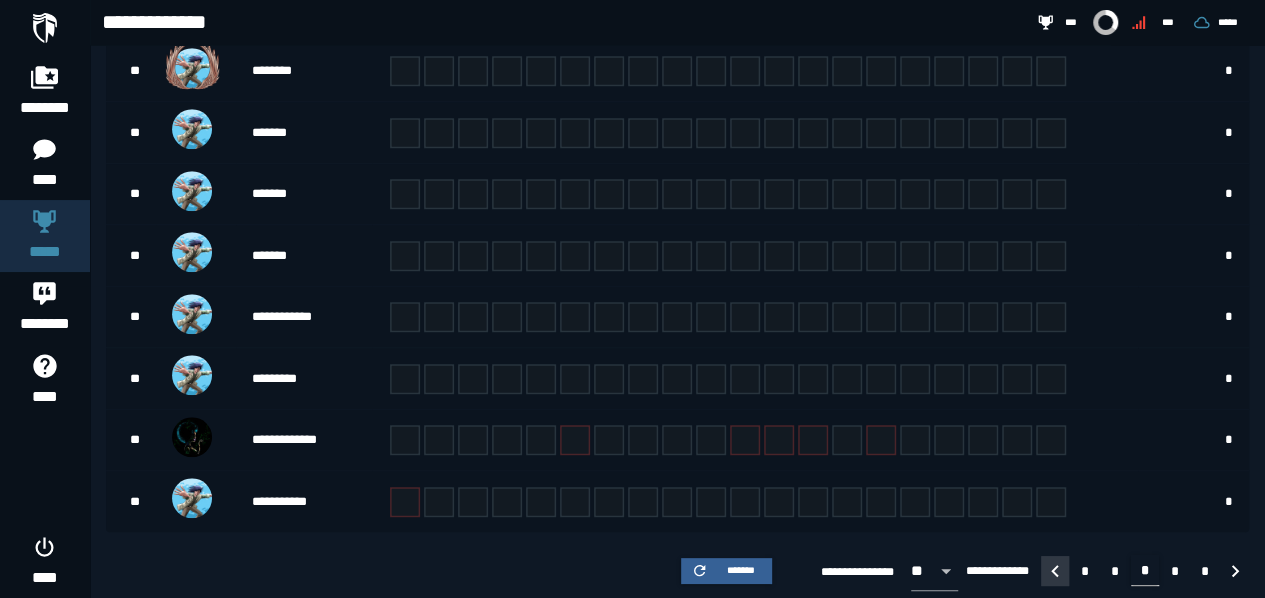 click 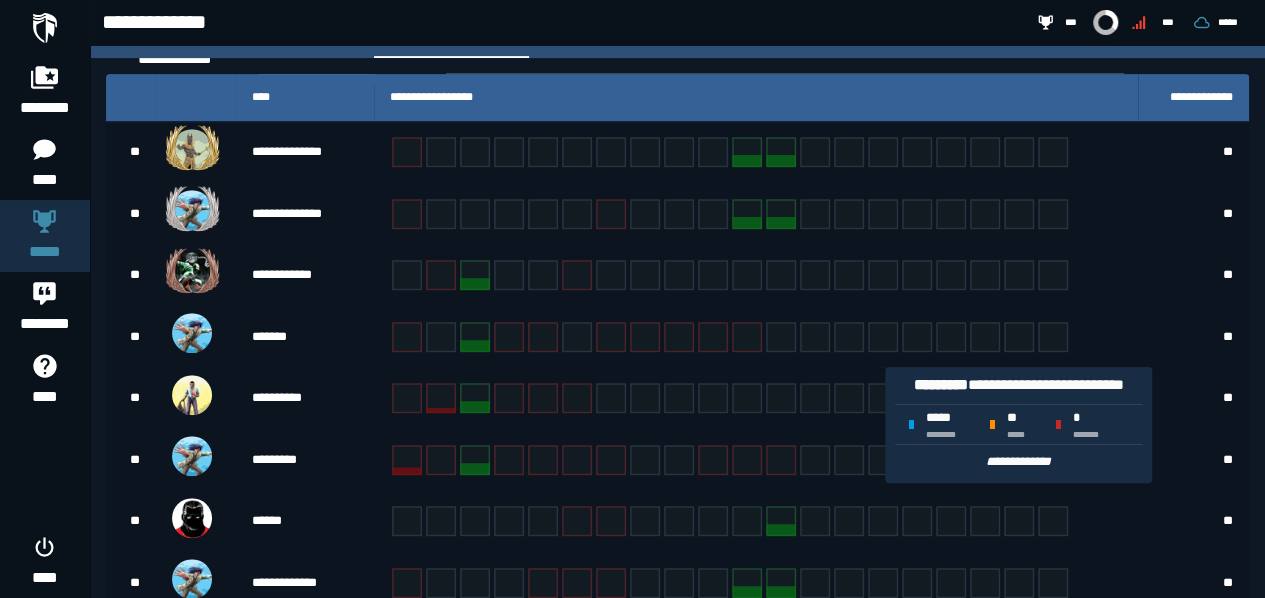 scroll, scrollTop: 604, scrollLeft: 0, axis: vertical 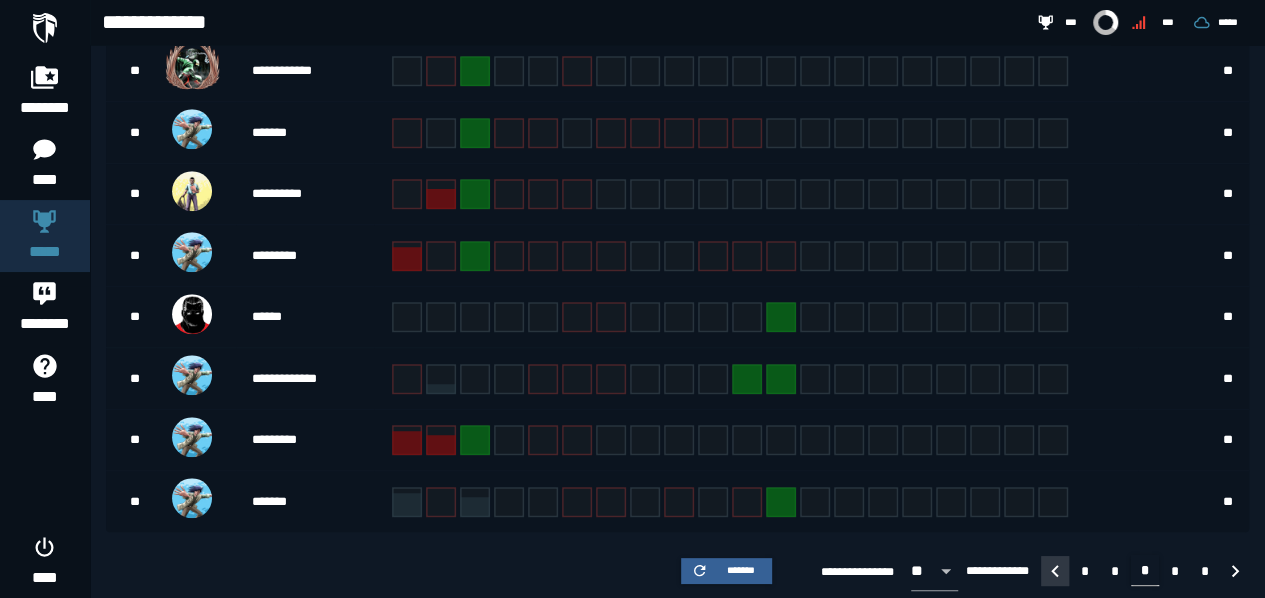 click 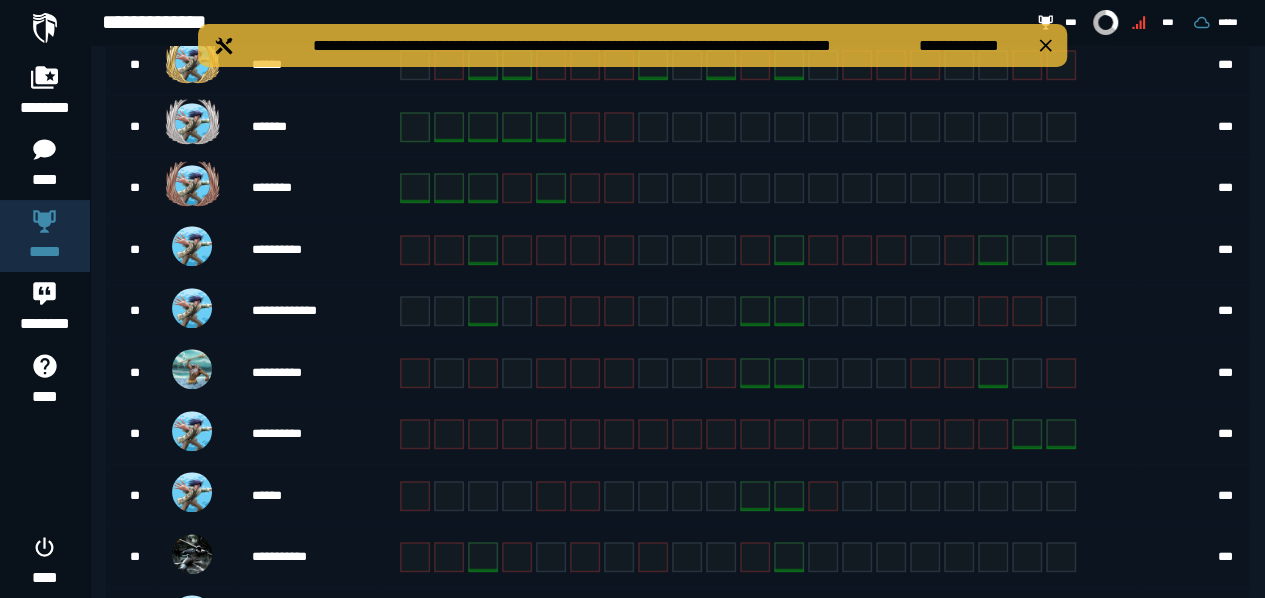 scroll, scrollTop: 604, scrollLeft: 0, axis: vertical 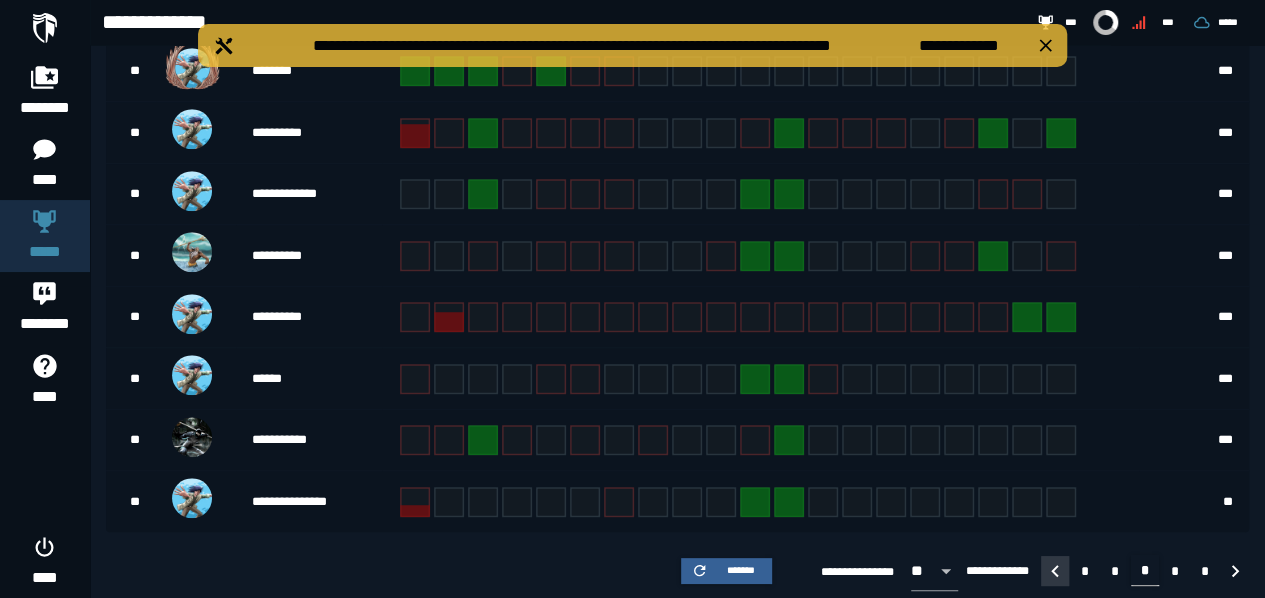 click 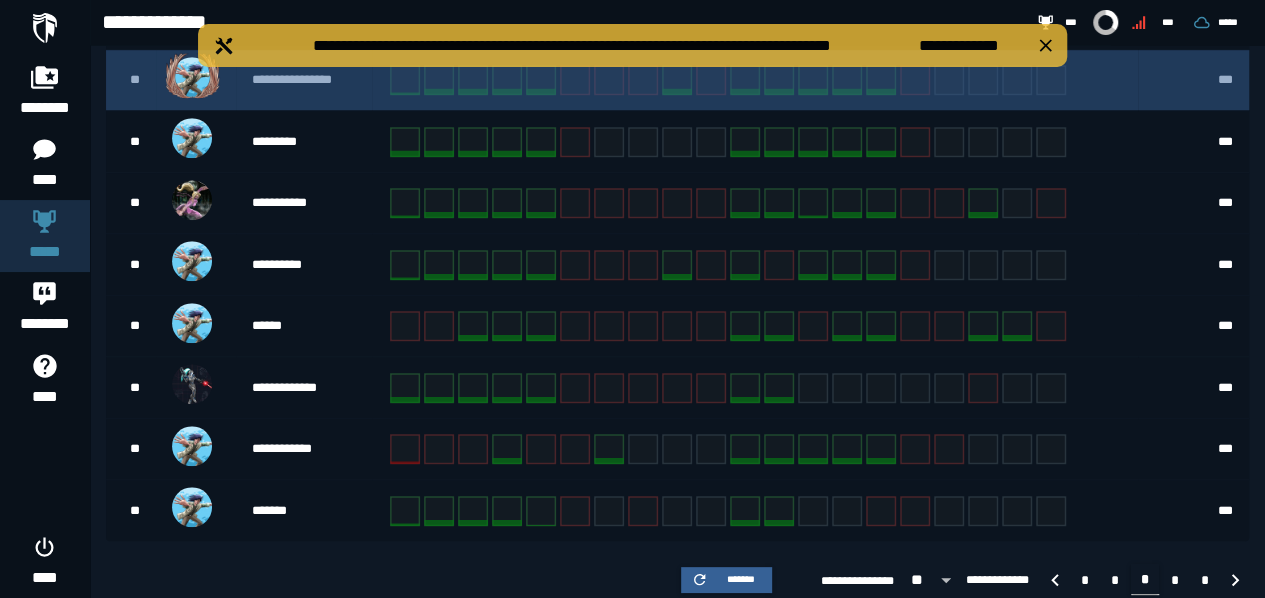 scroll, scrollTop: 604, scrollLeft: 0, axis: vertical 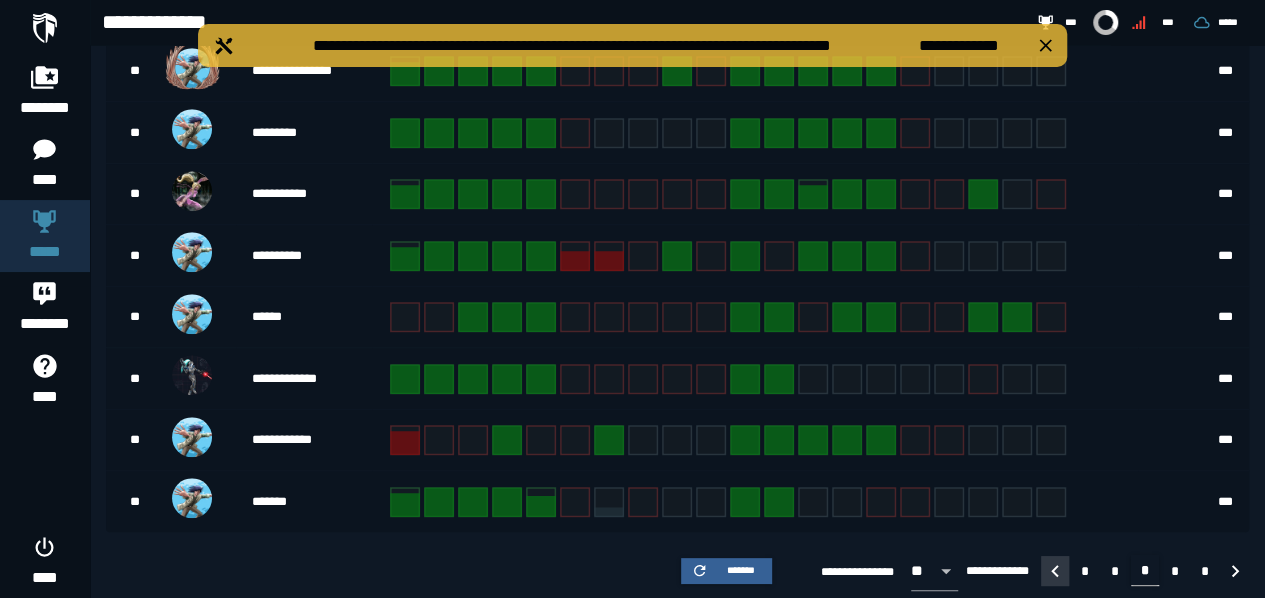 click 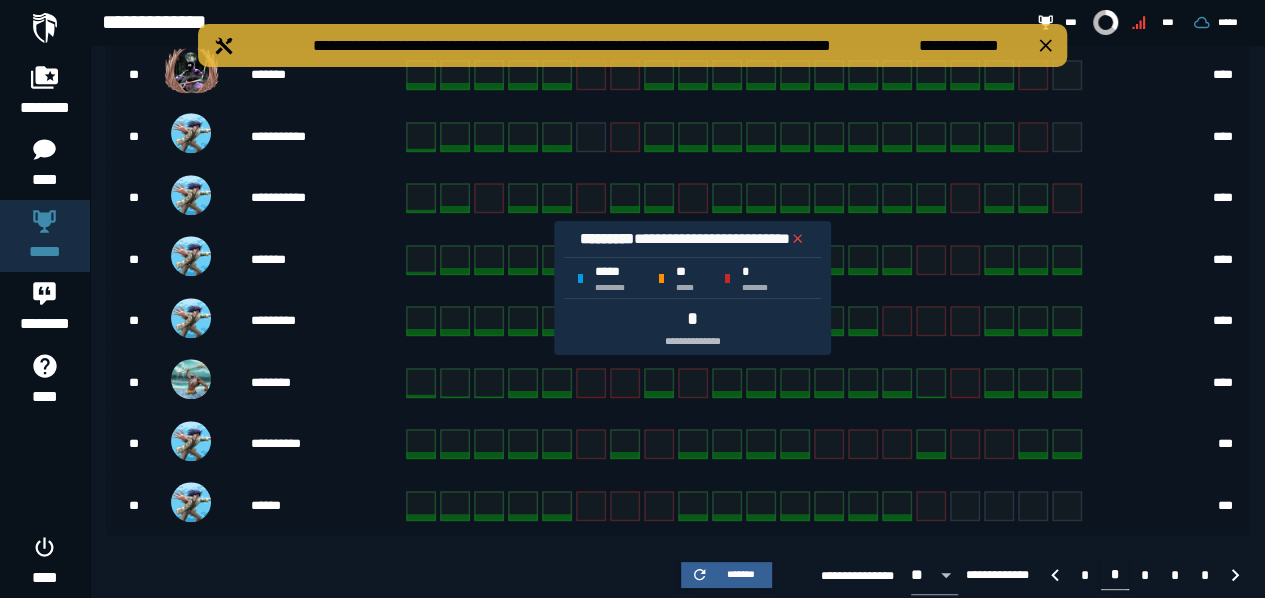 scroll, scrollTop: 604, scrollLeft: 0, axis: vertical 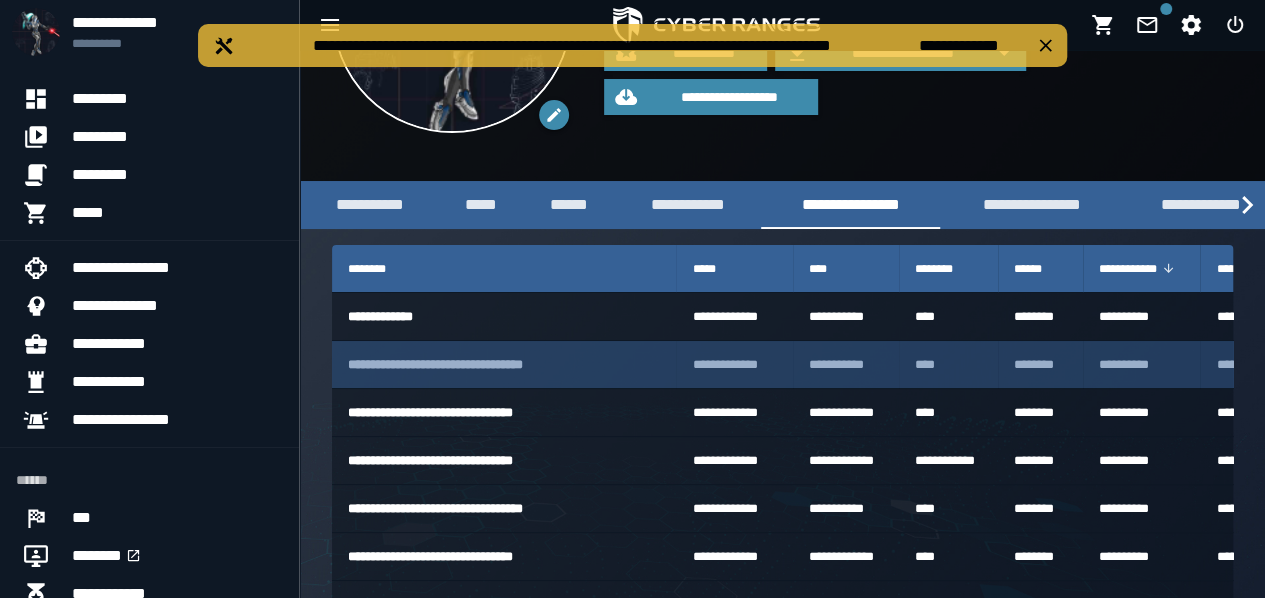 click on "**********" at bounding box center (504, 365) 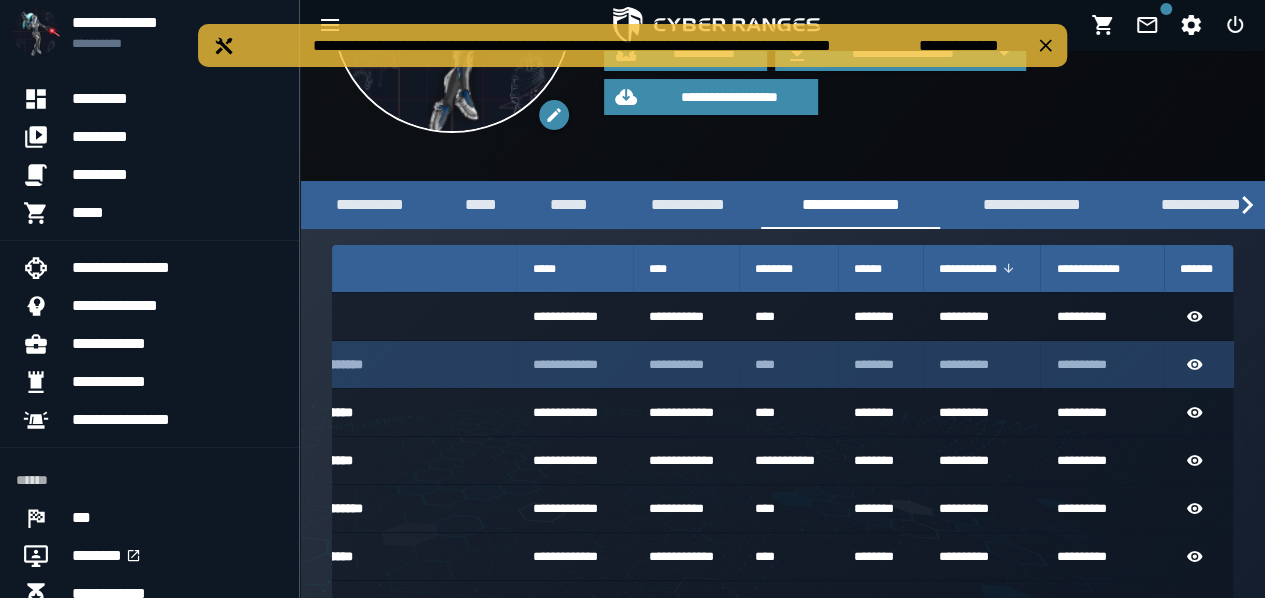scroll, scrollTop: 0, scrollLeft: 164, axis: horizontal 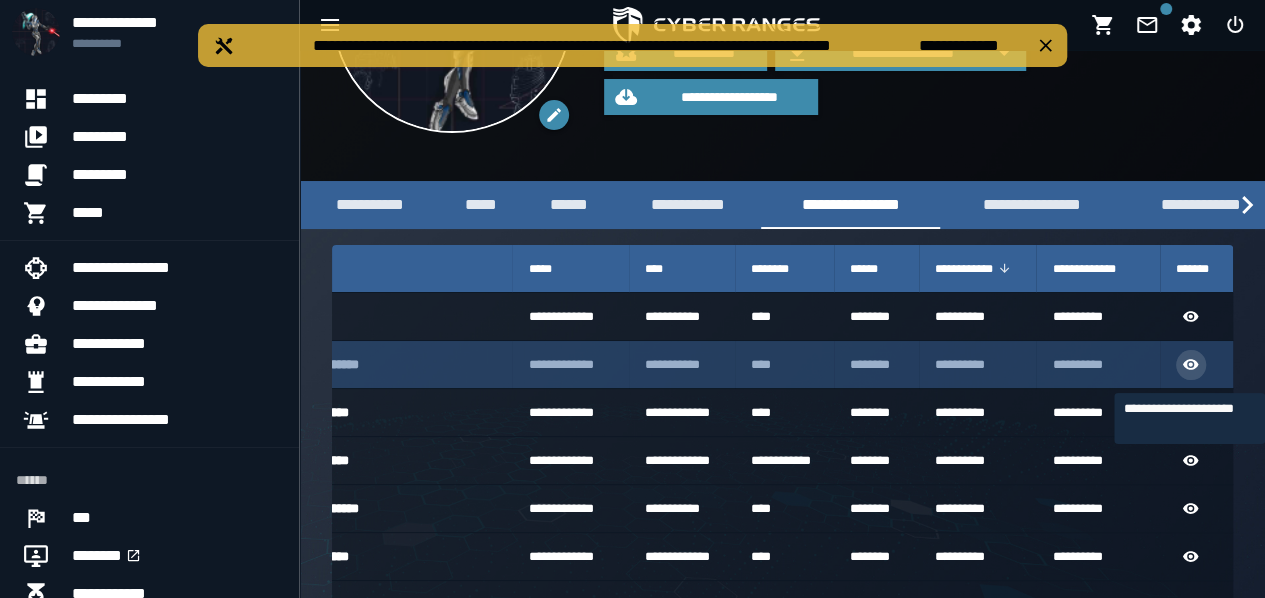 click 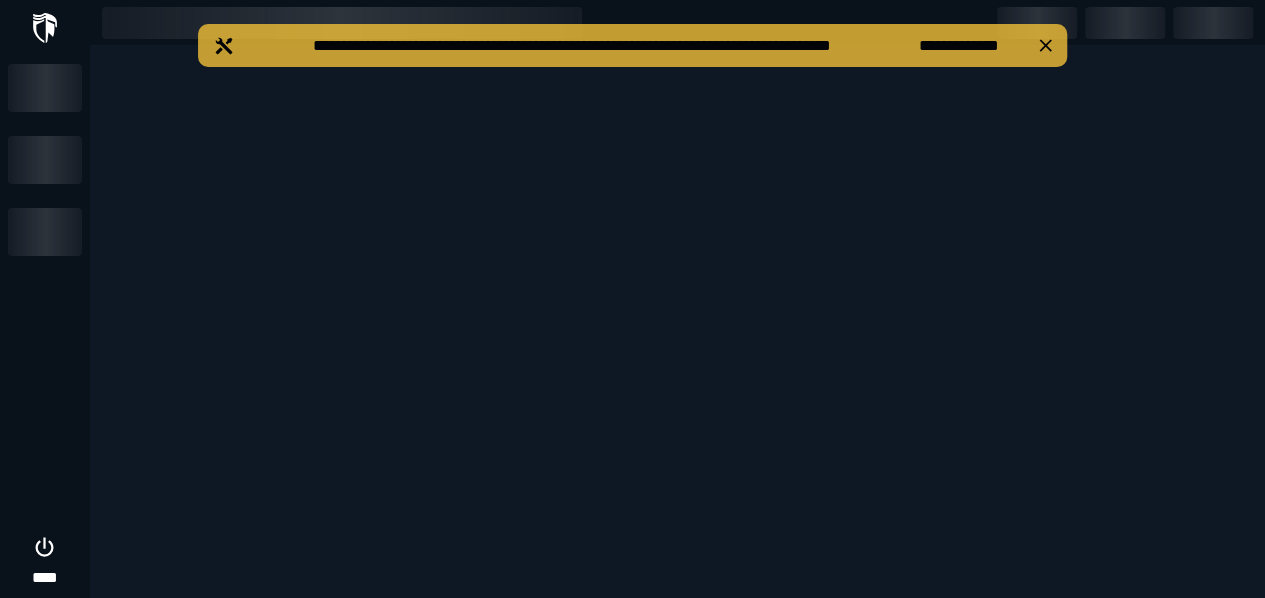 scroll, scrollTop: 0, scrollLeft: 0, axis: both 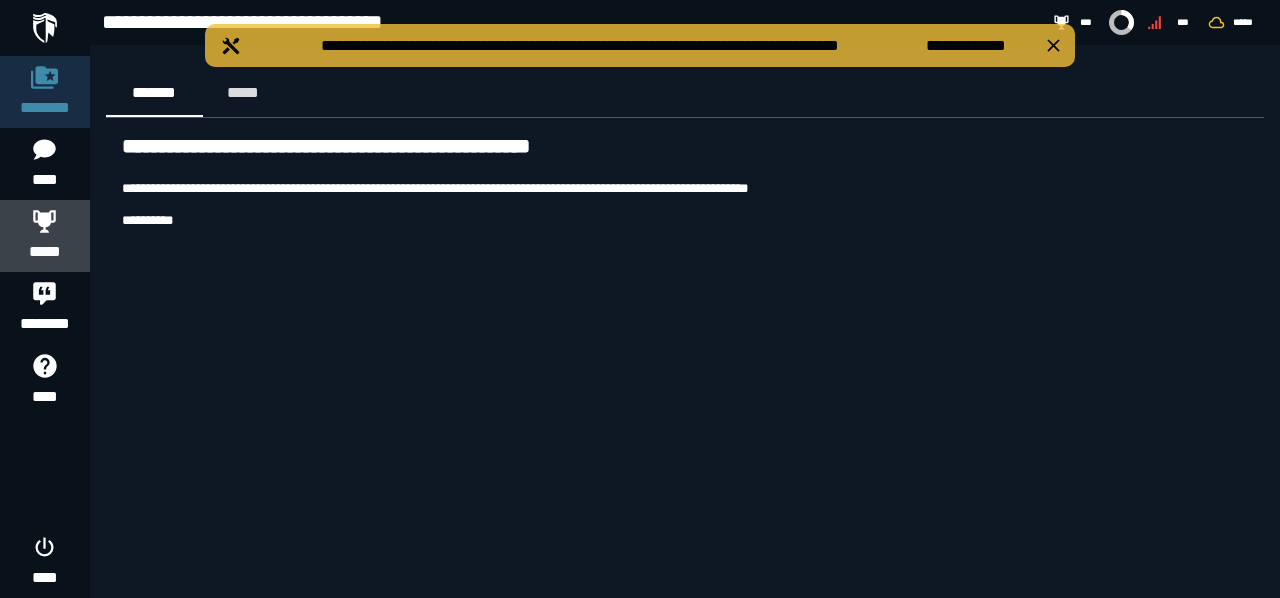 click 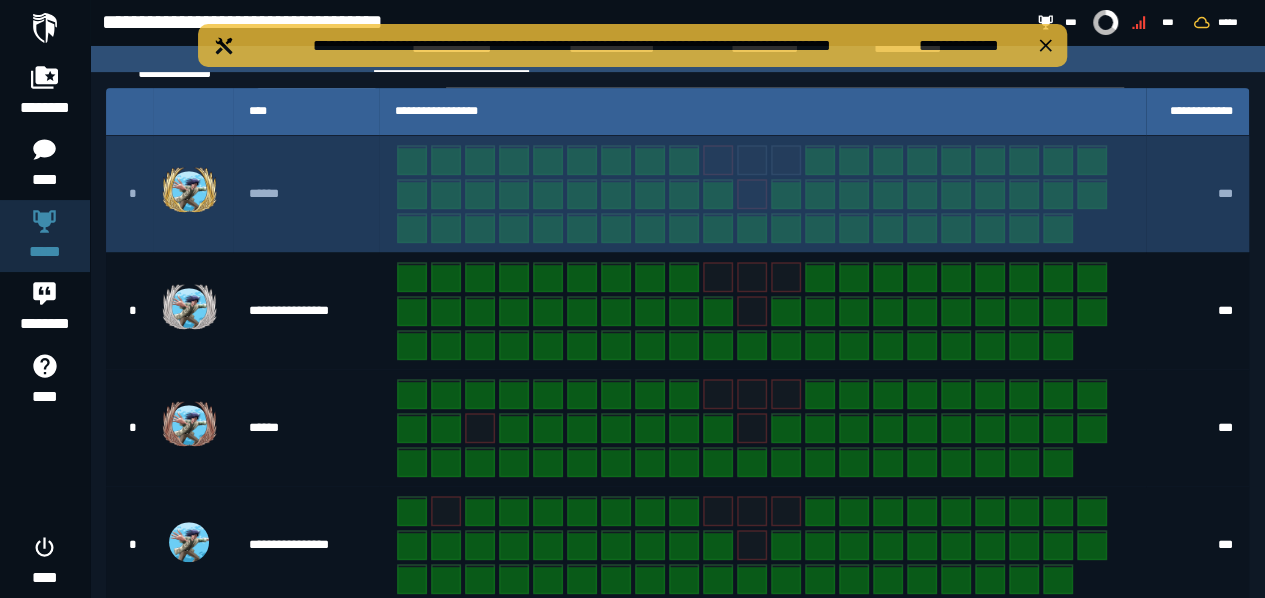 scroll, scrollTop: 385, scrollLeft: 0, axis: vertical 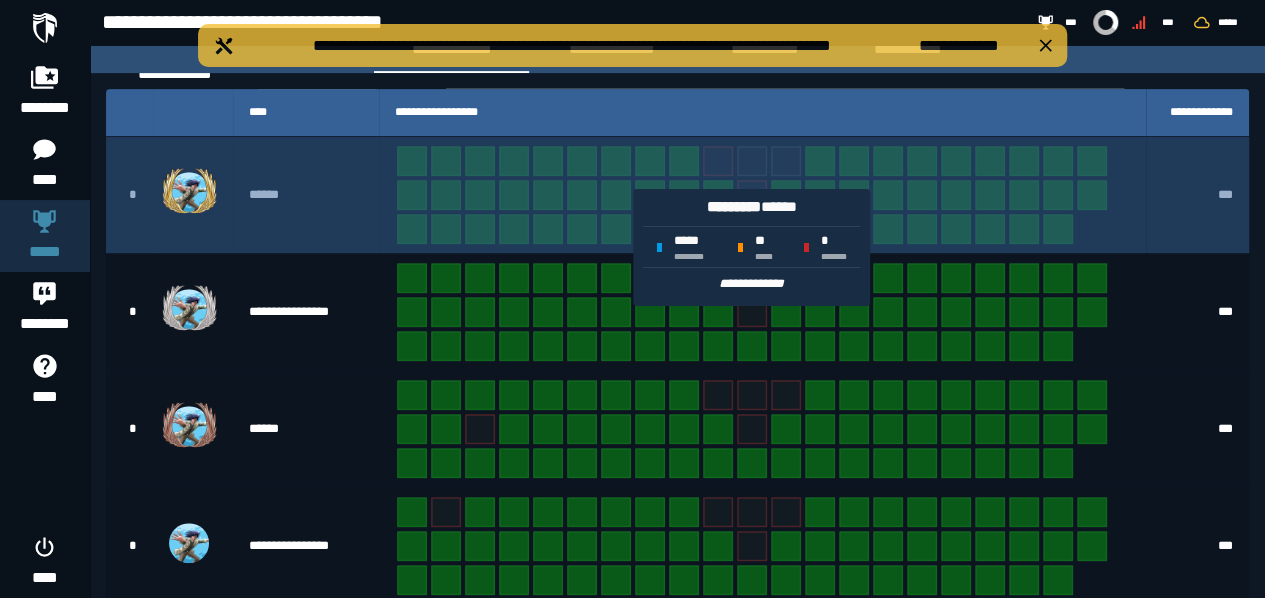click 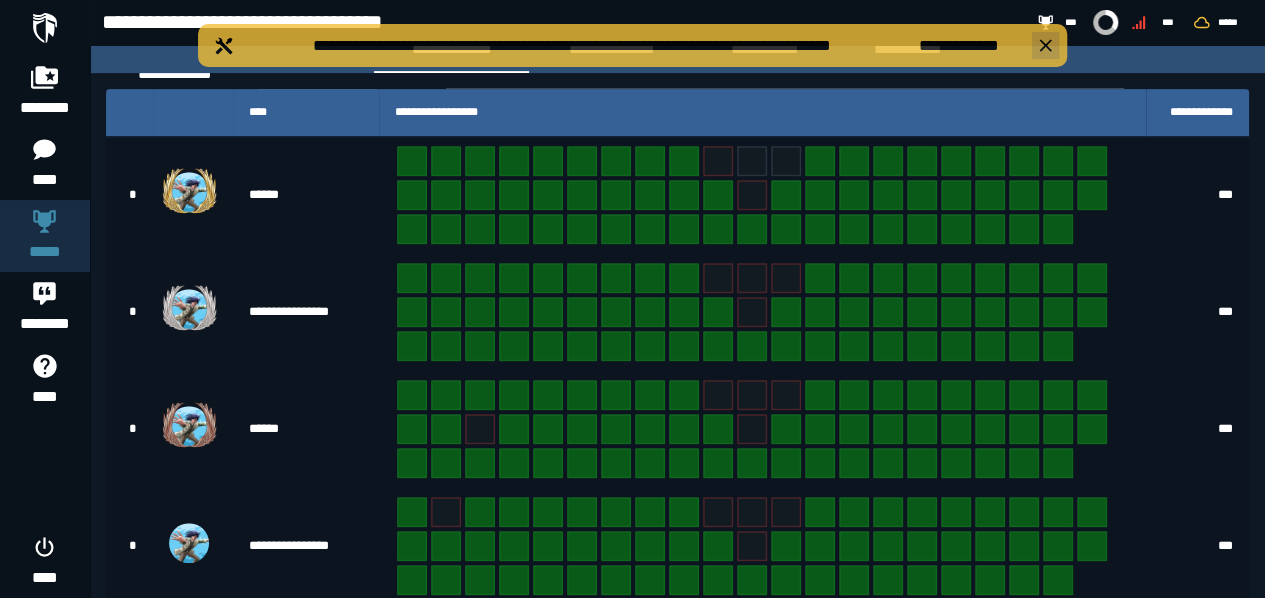 click 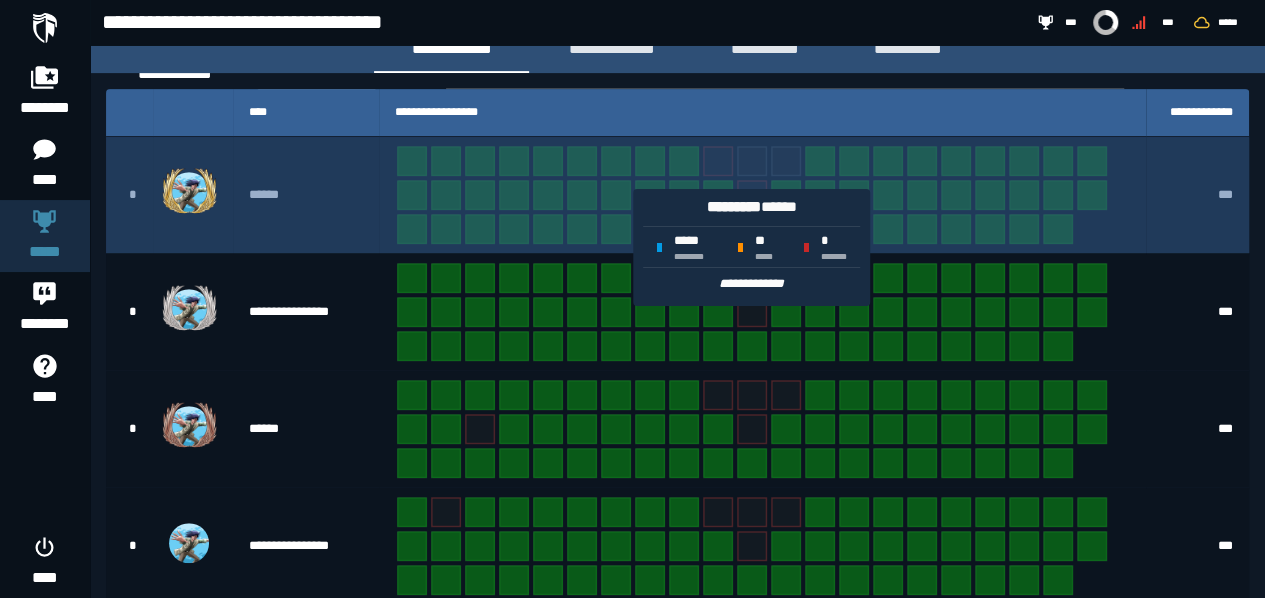 click 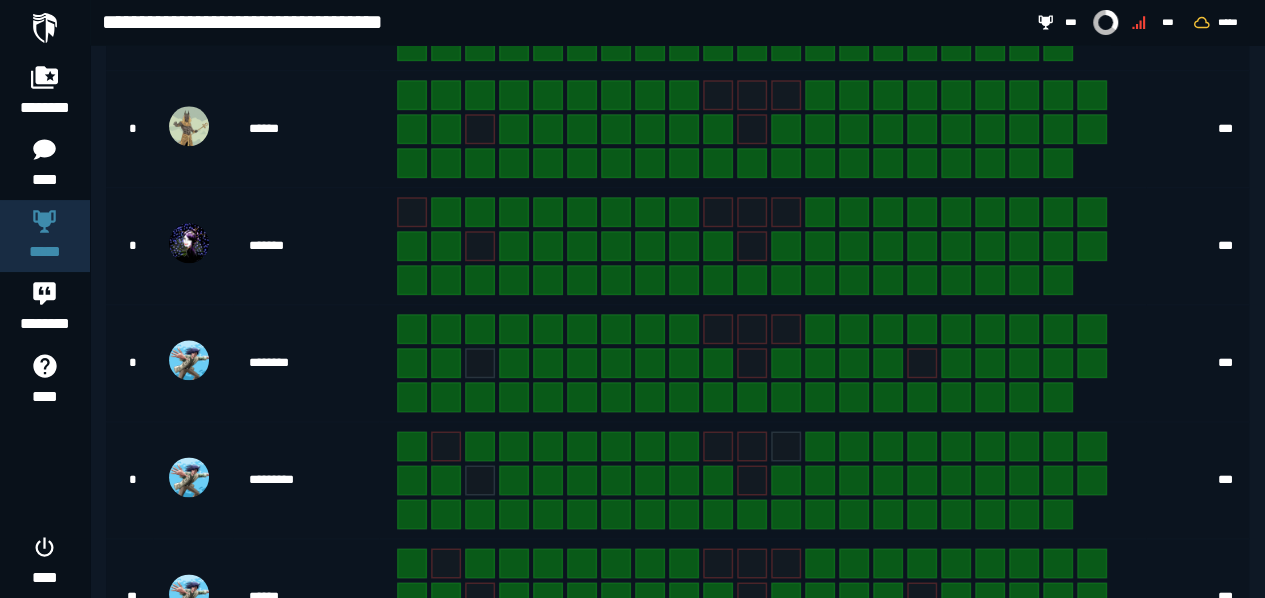 scroll, scrollTop: 1170, scrollLeft: 0, axis: vertical 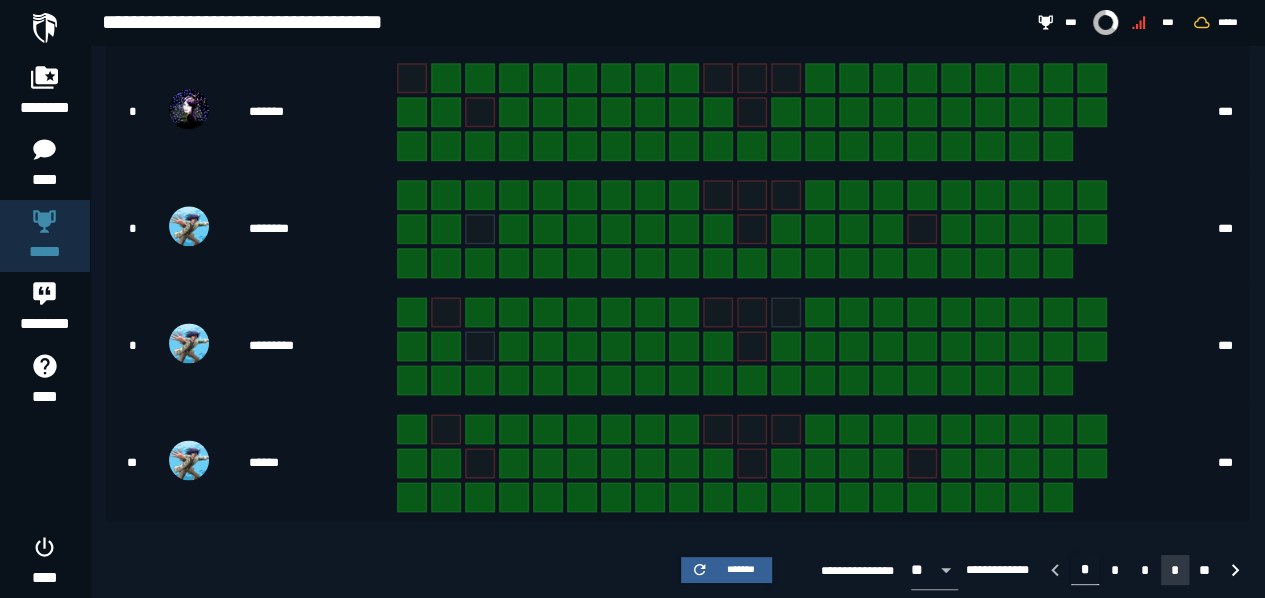 click on "*" at bounding box center [1175, 570] 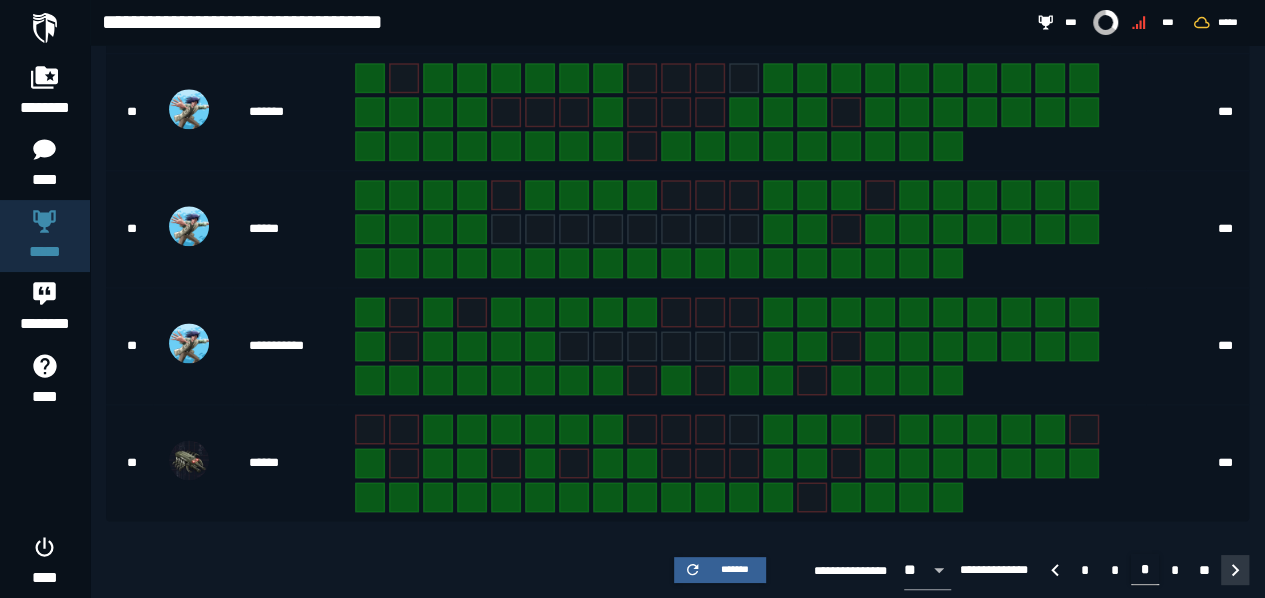 click 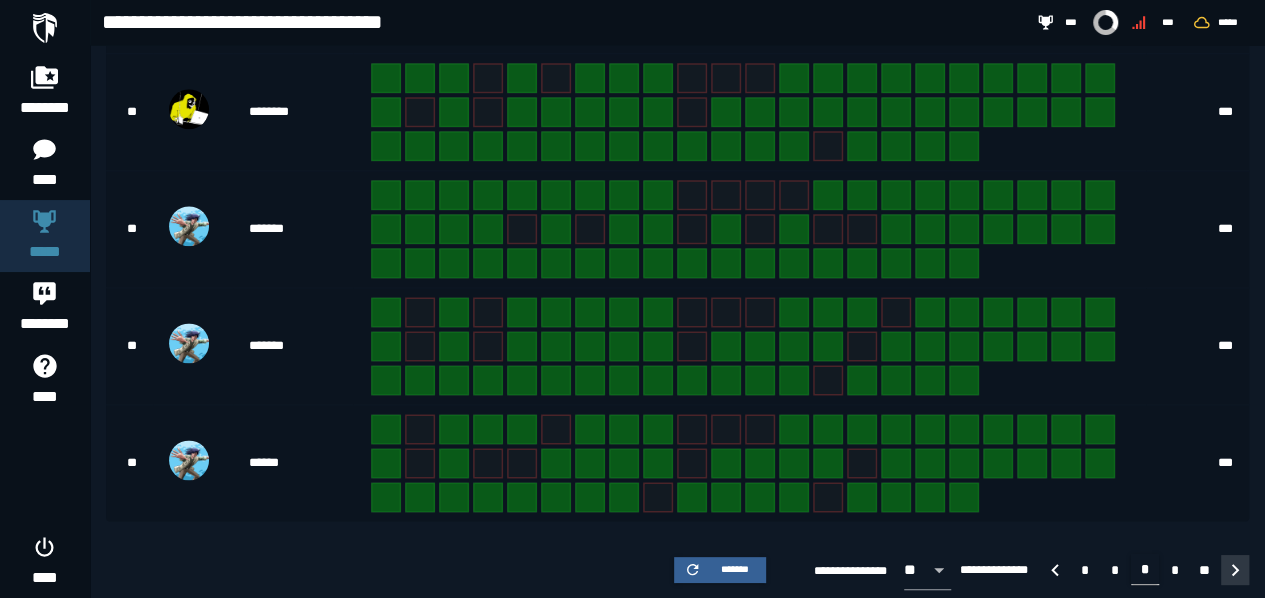 click at bounding box center (1235, 570) 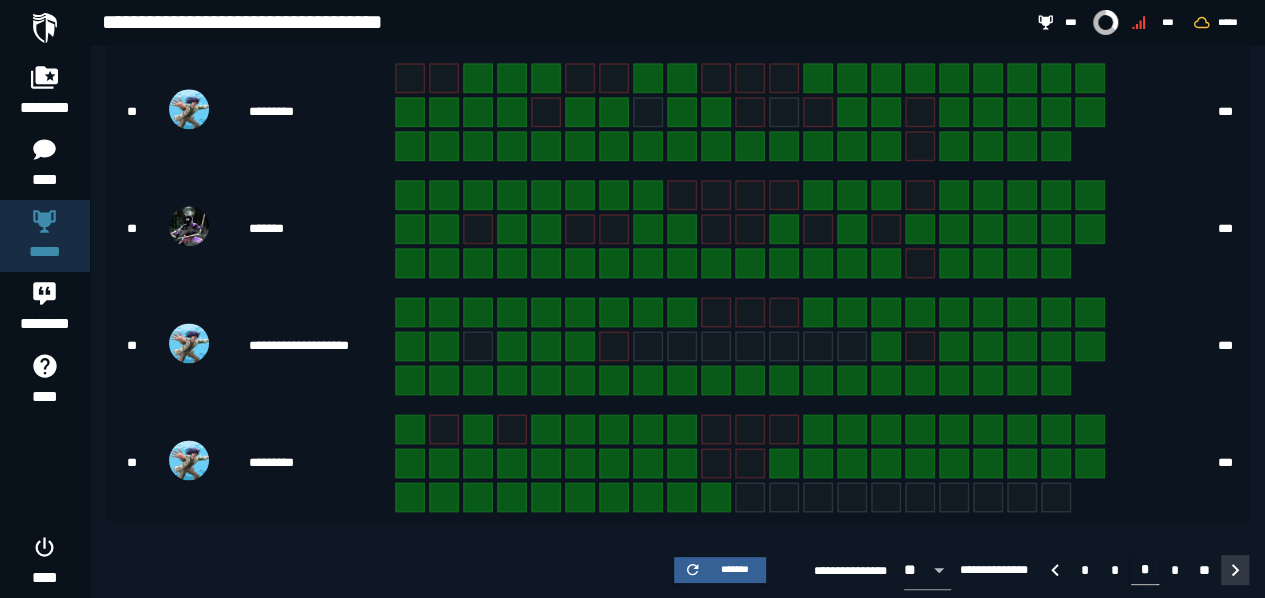 click at bounding box center [1235, 570] 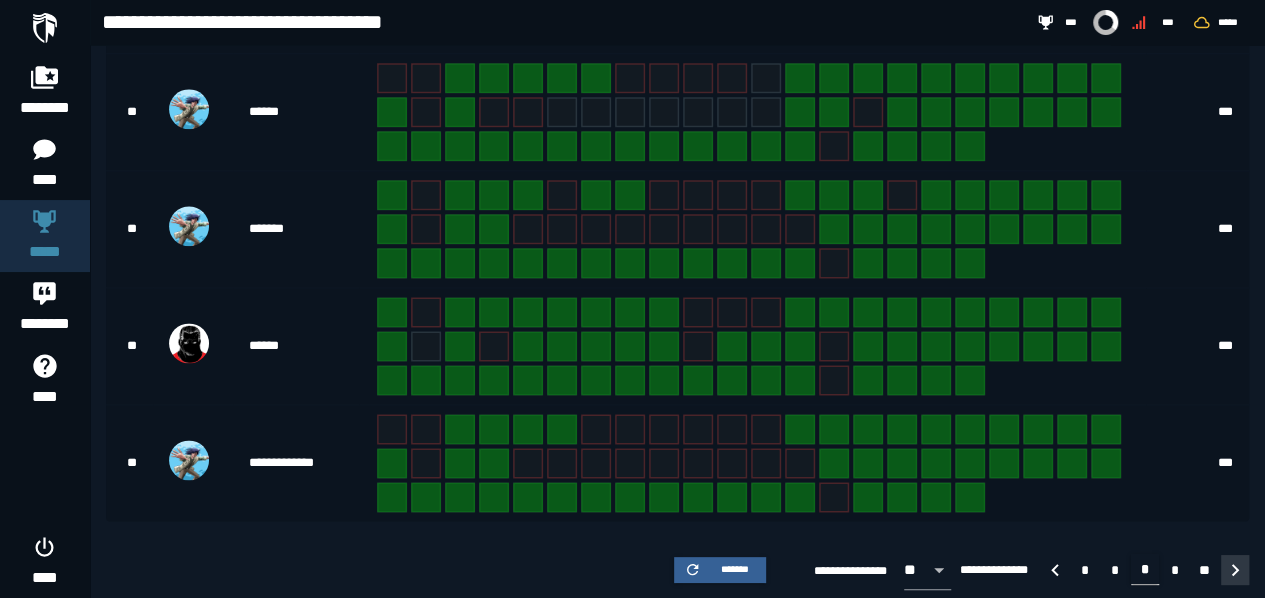 click at bounding box center (1235, 570) 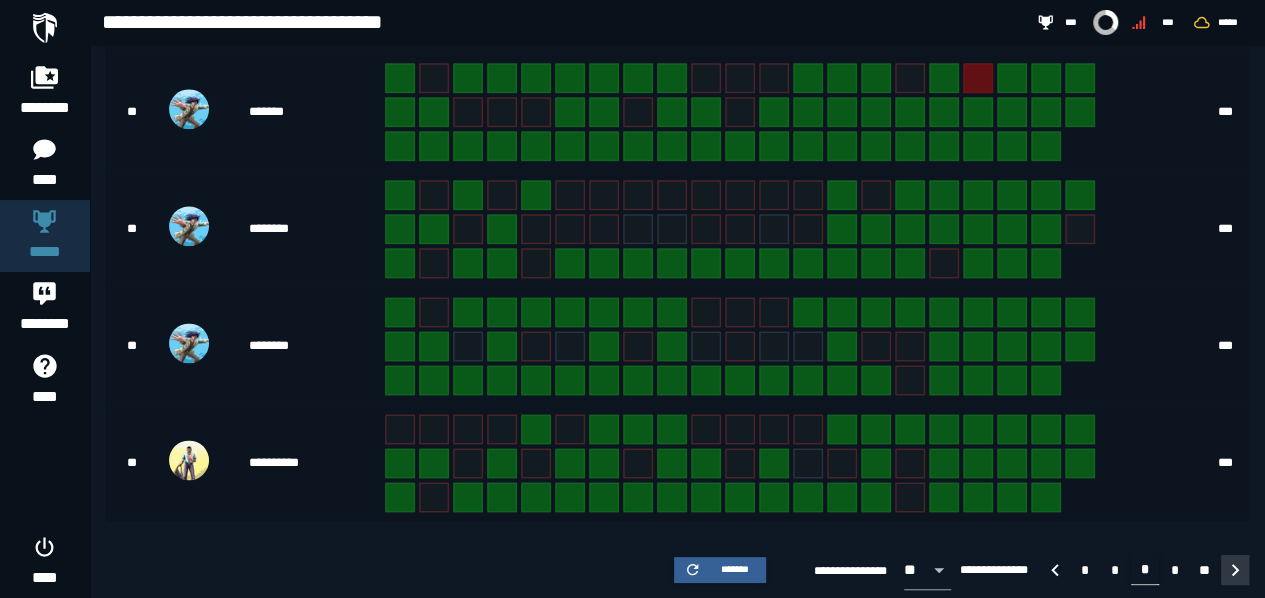 click at bounding box center [1235, 570] 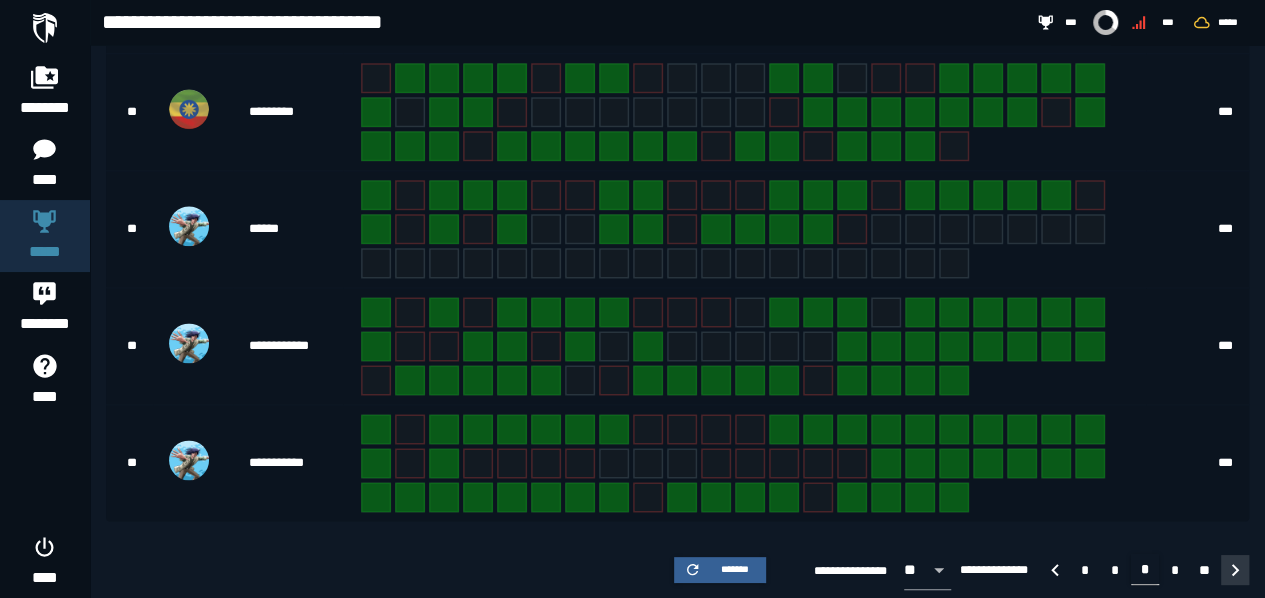 click at bounding box center [1235, 570] 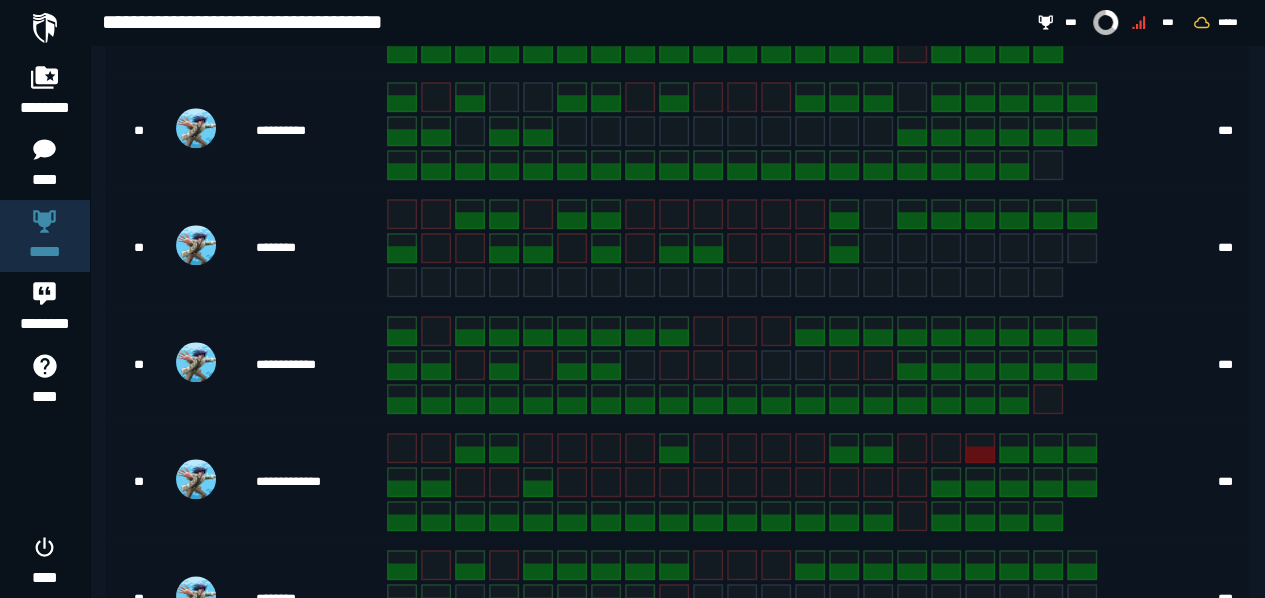 scroll, scrollTop: 1170, scrollLeft: 0, axis: vertical 